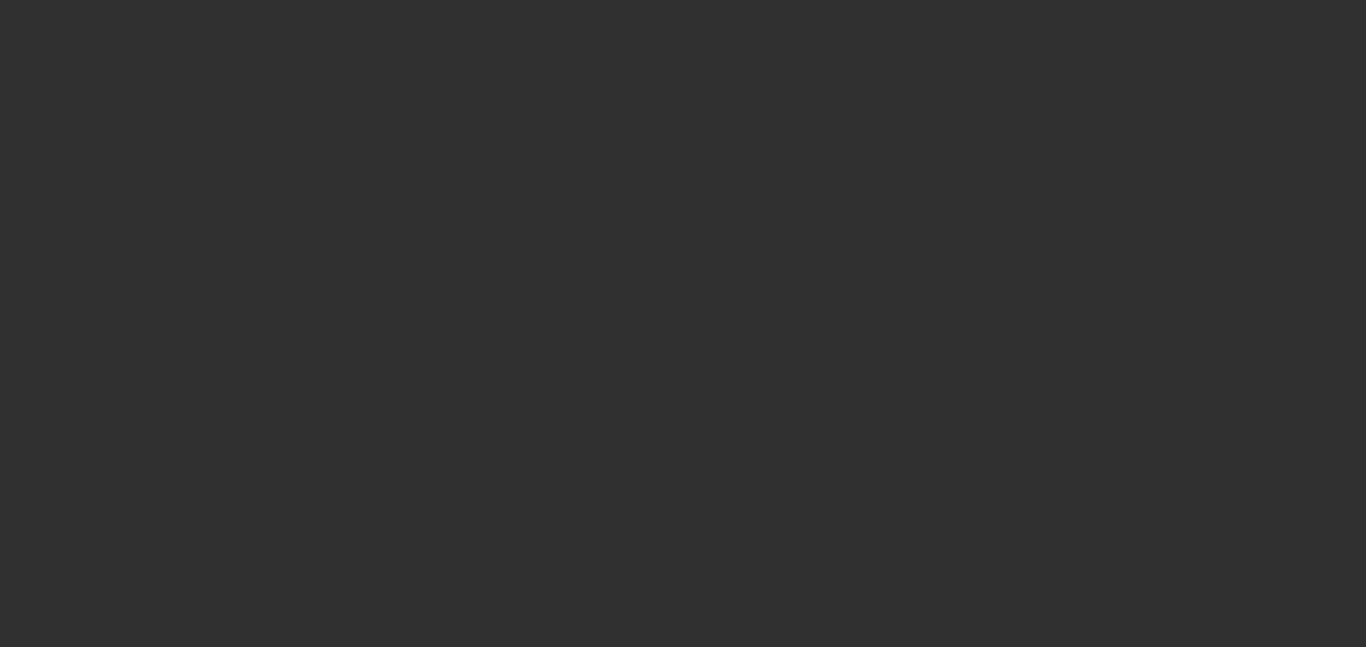 scroll, scrollTop: 0, scrollLeft: 0, axis: both 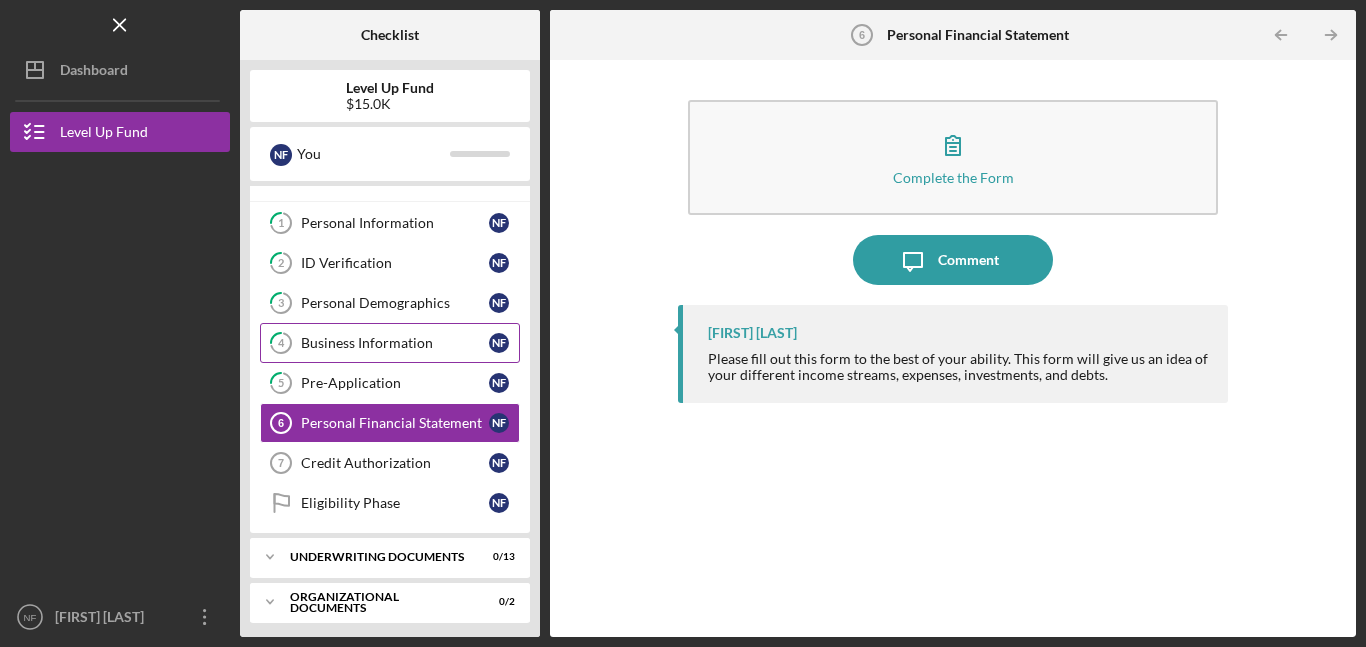 click on "Business Information" at bounding box center [395, 343] 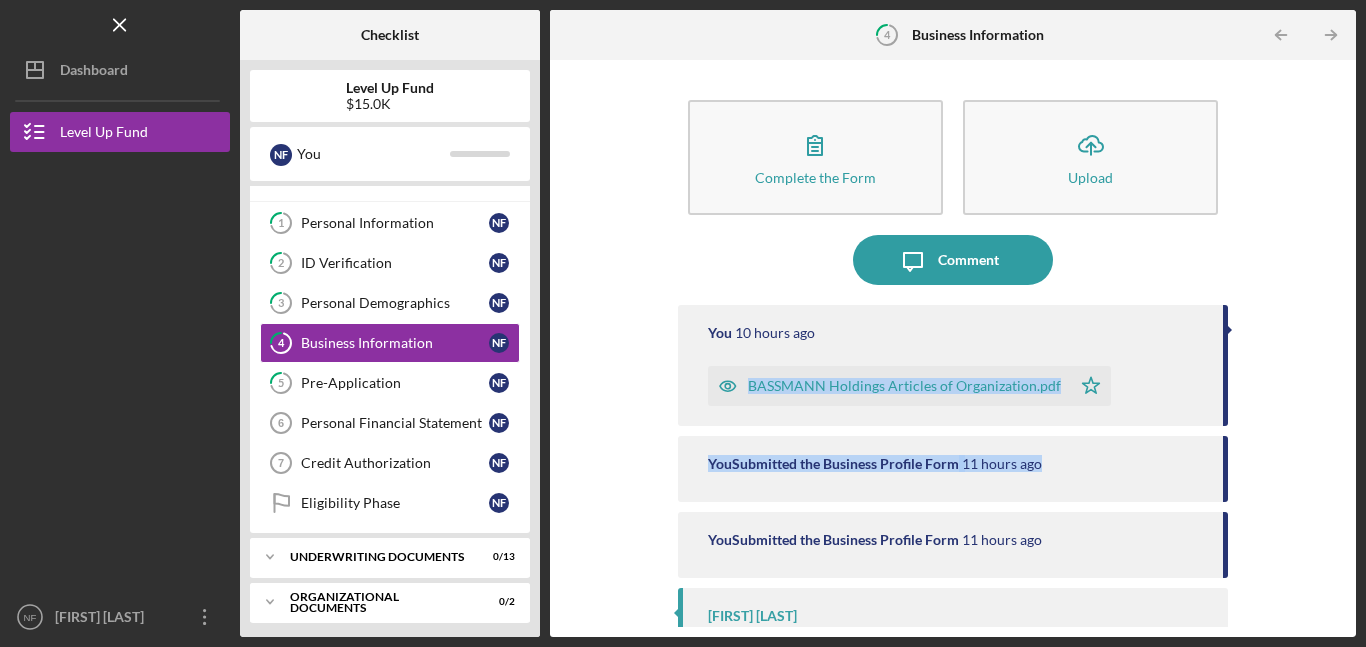 drag, startPoint x: 1346, startPoint y: 331, endPoint x: 1361, endPoint y: 477, distance: 146.76852 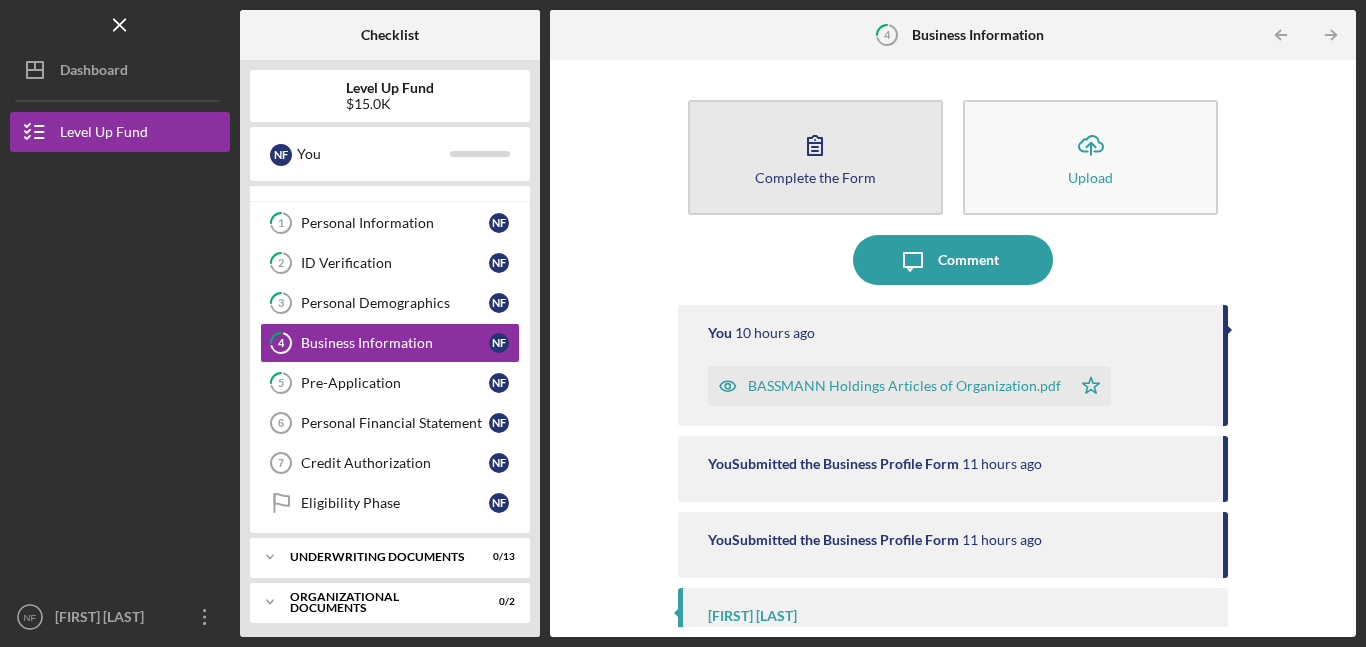 click 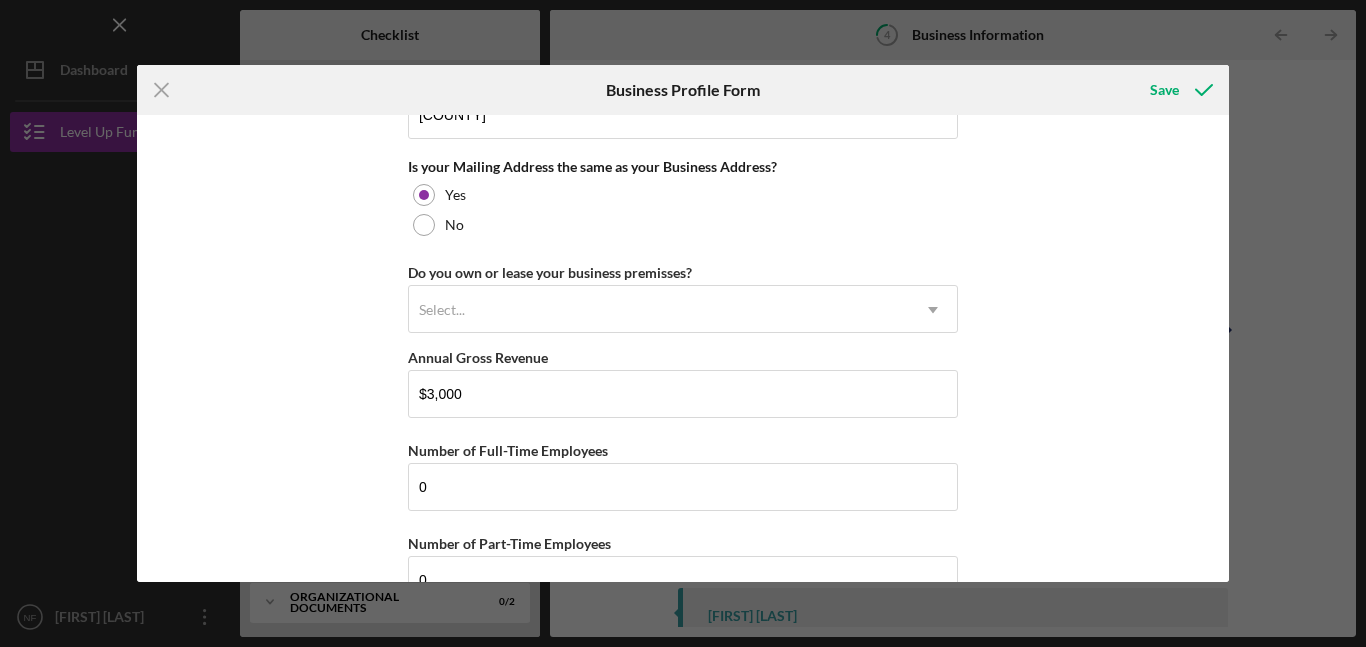scroll, scrollTop: 1577, scrollLeft: 0, axis: vertical 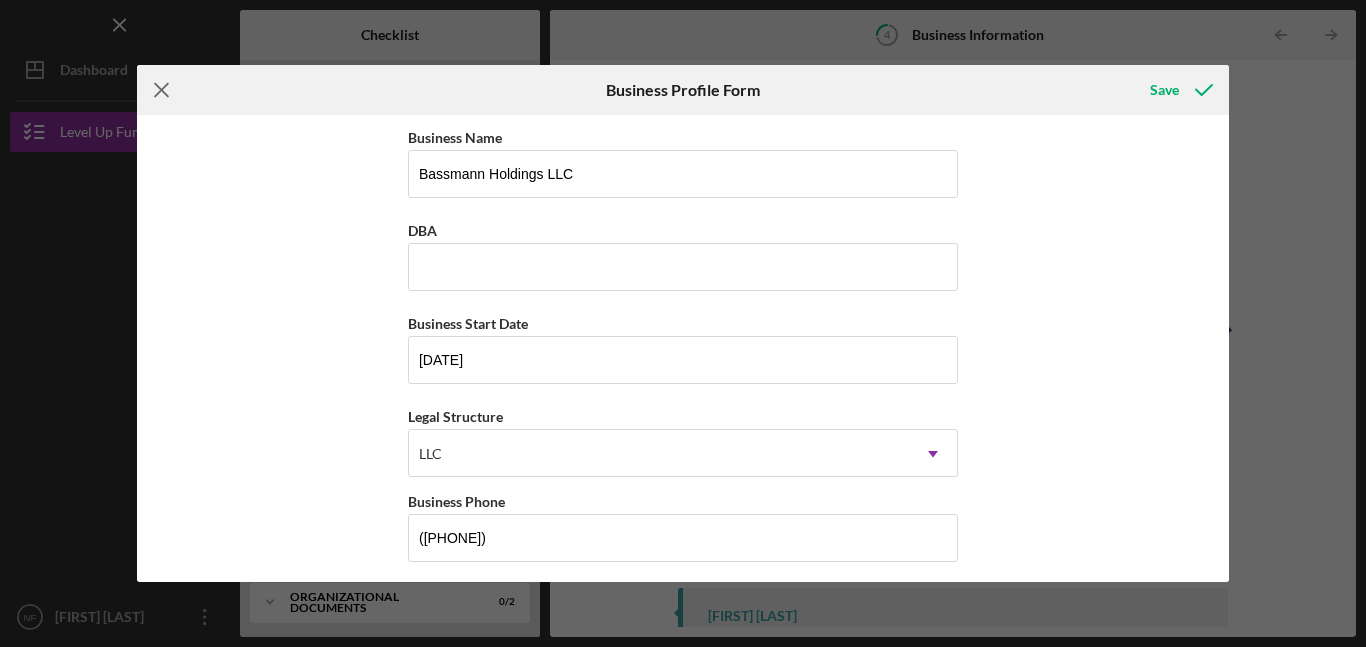 click 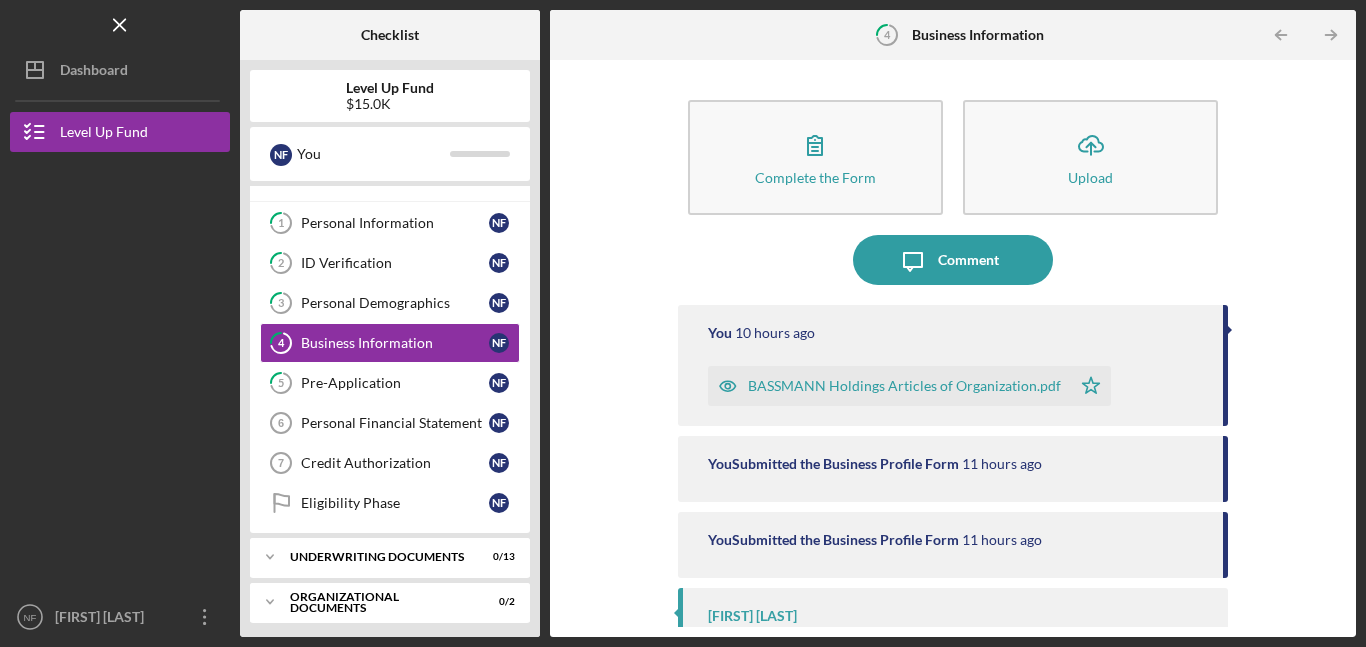 click on "BASSMANN Holdings Articles of Organization.pdf" at bounding box center (904, 386) 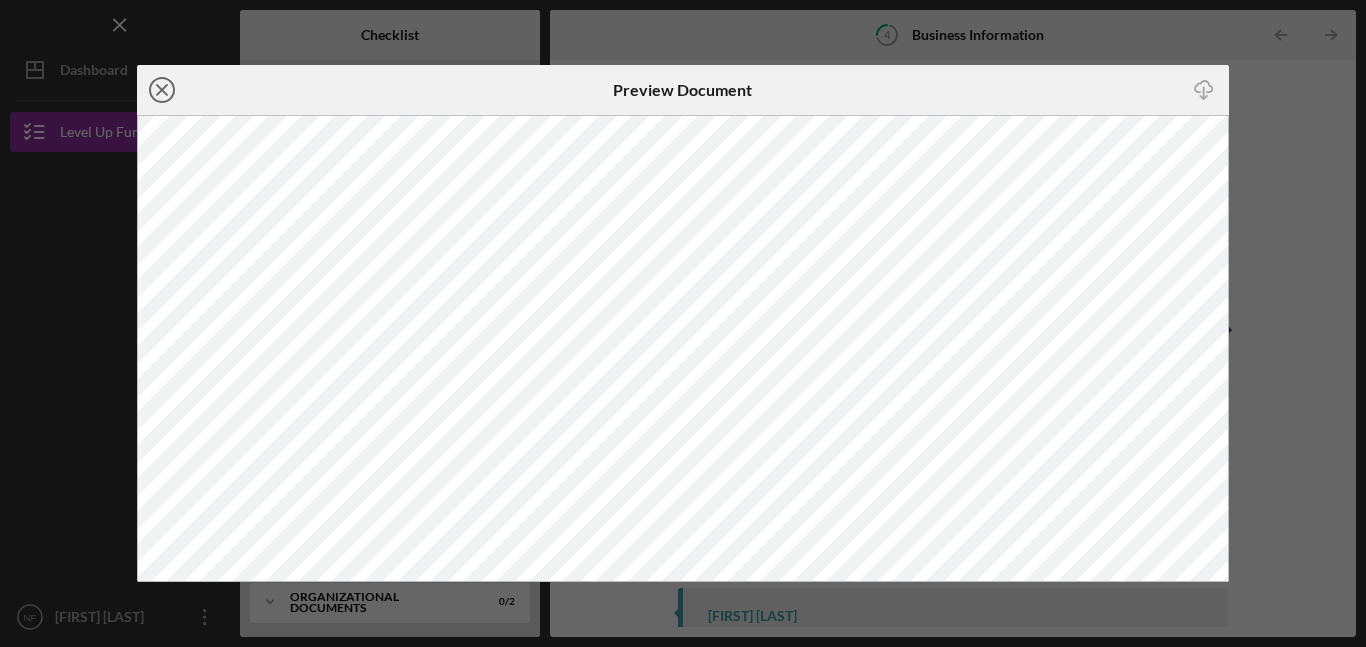 click on "Icon/Close" 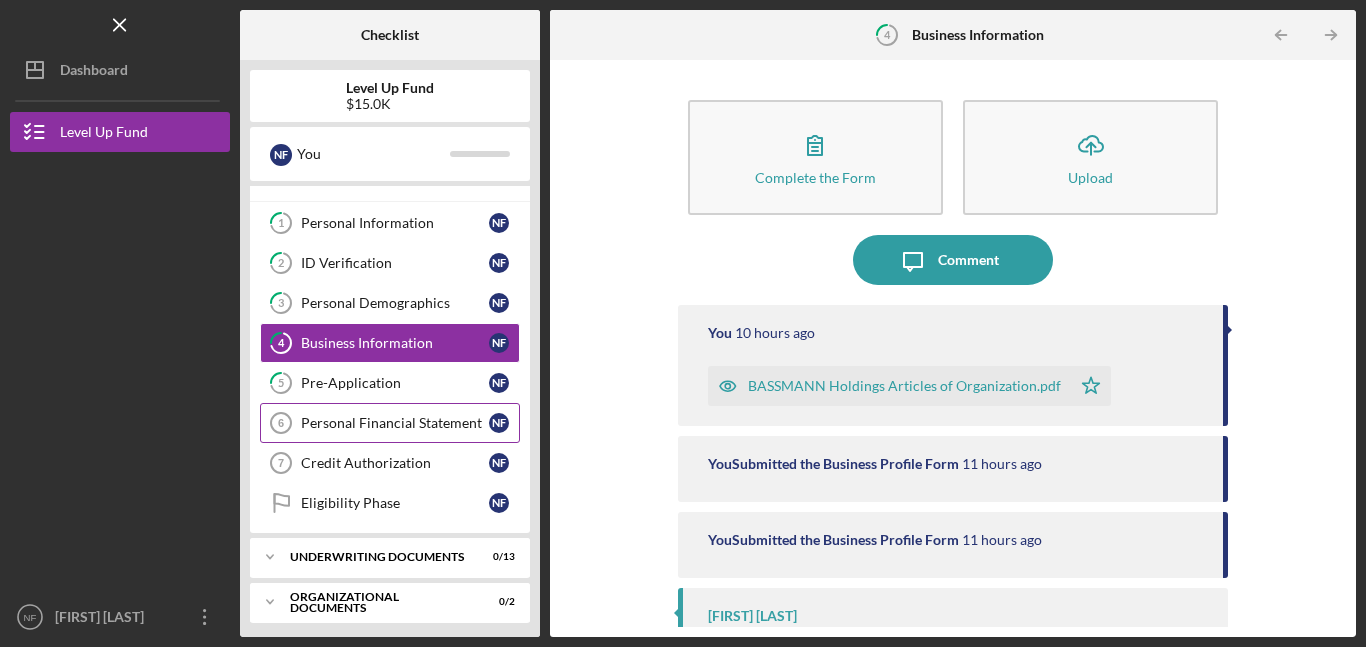 click on "Personal Financial Statement" at bounding box center [395, 423] 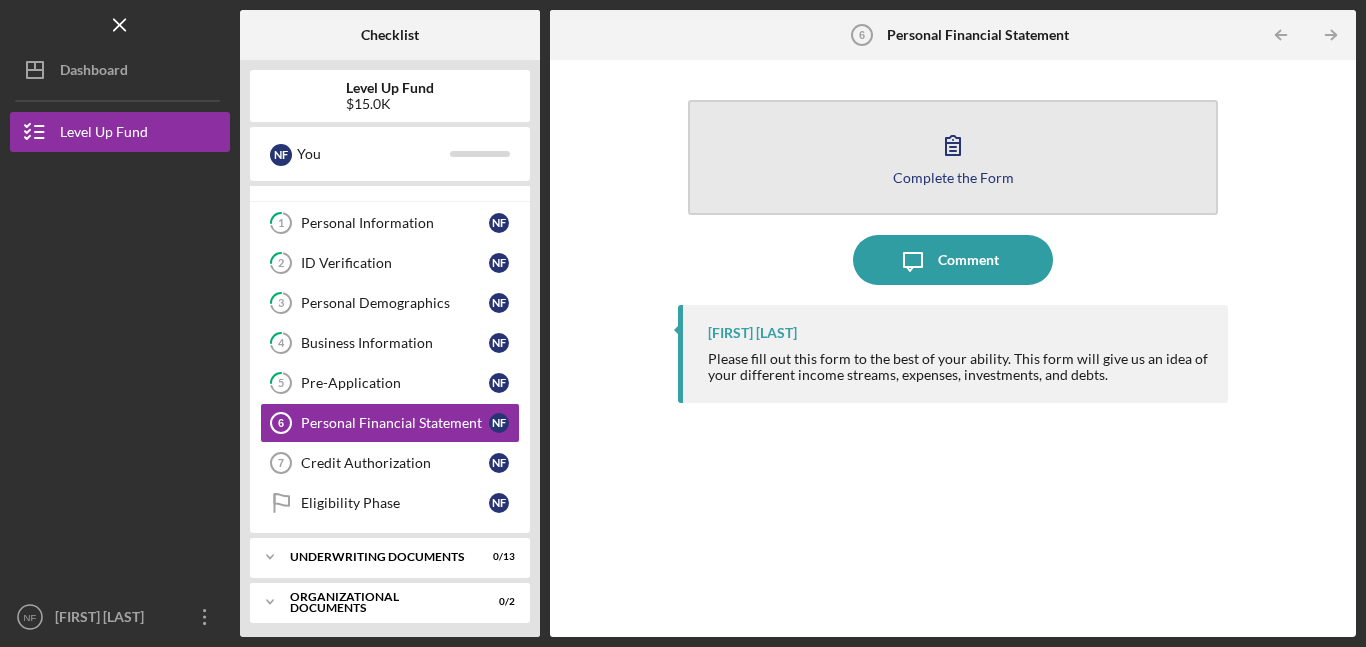 click on "Complete the Form Form" at bounding box center (953, 157) 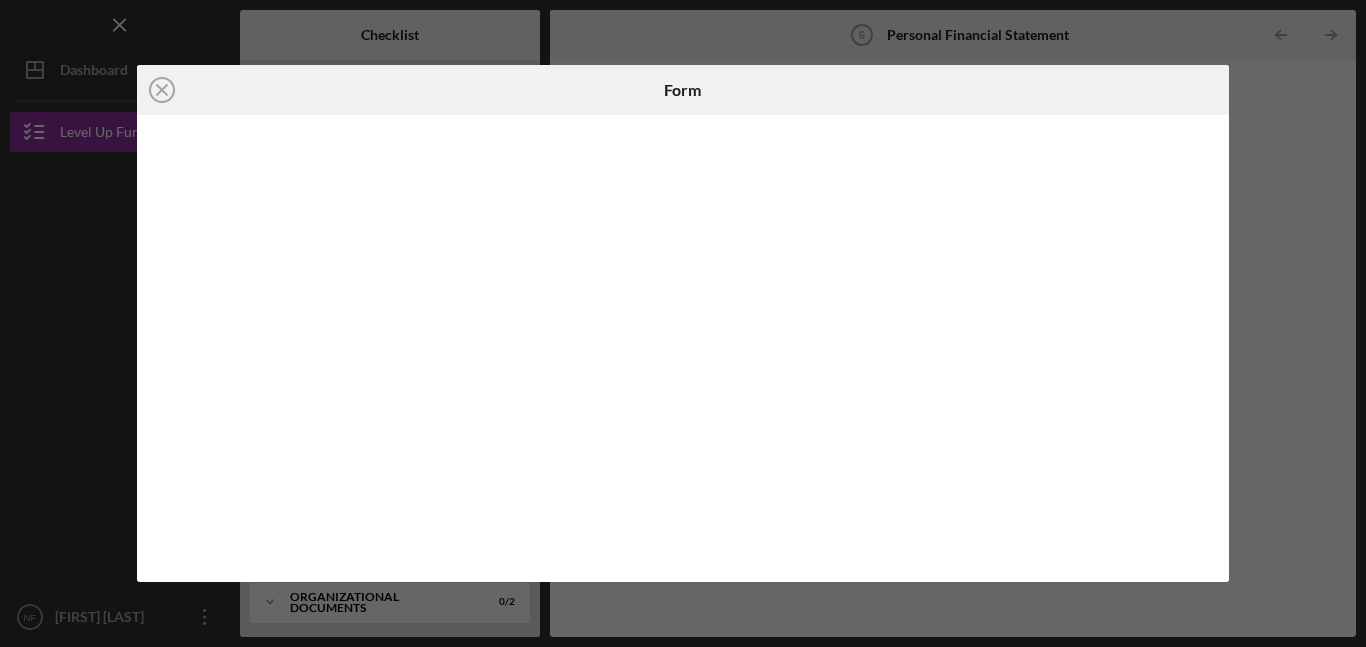 click on "Icon/Close Form" at bounding box center [683, 323] 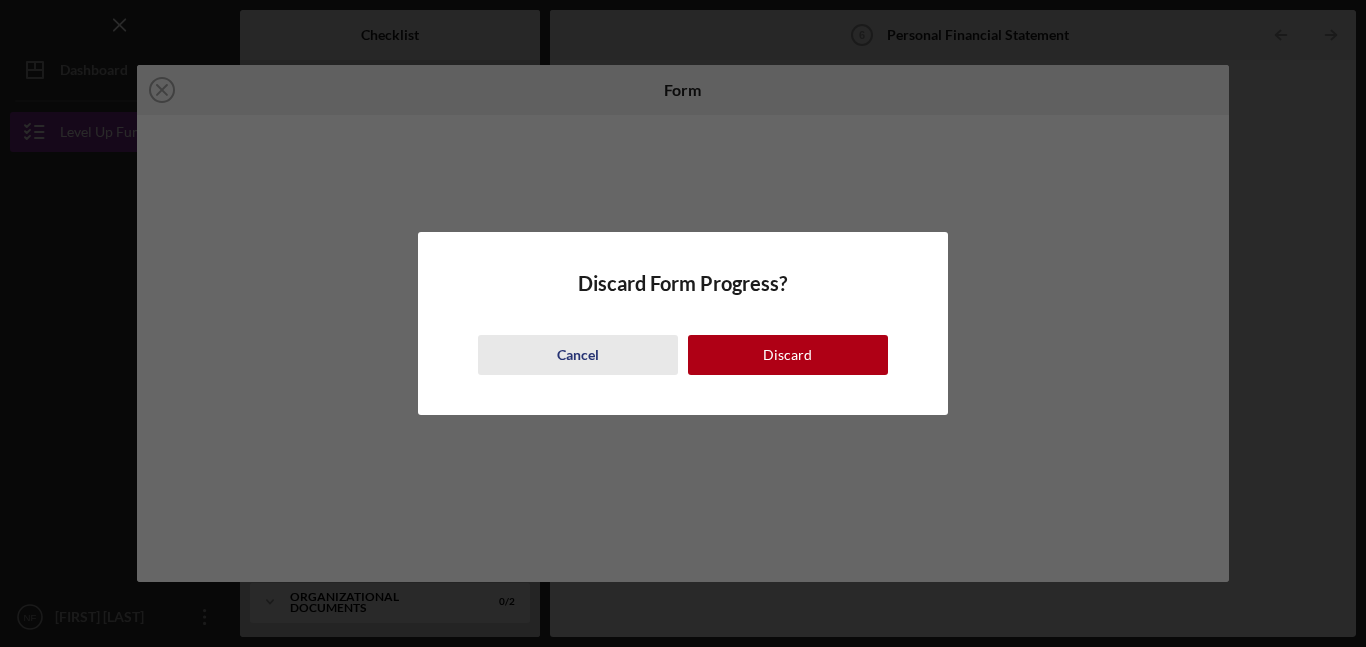 click on "Cancel" at bounding box center (578, 355) 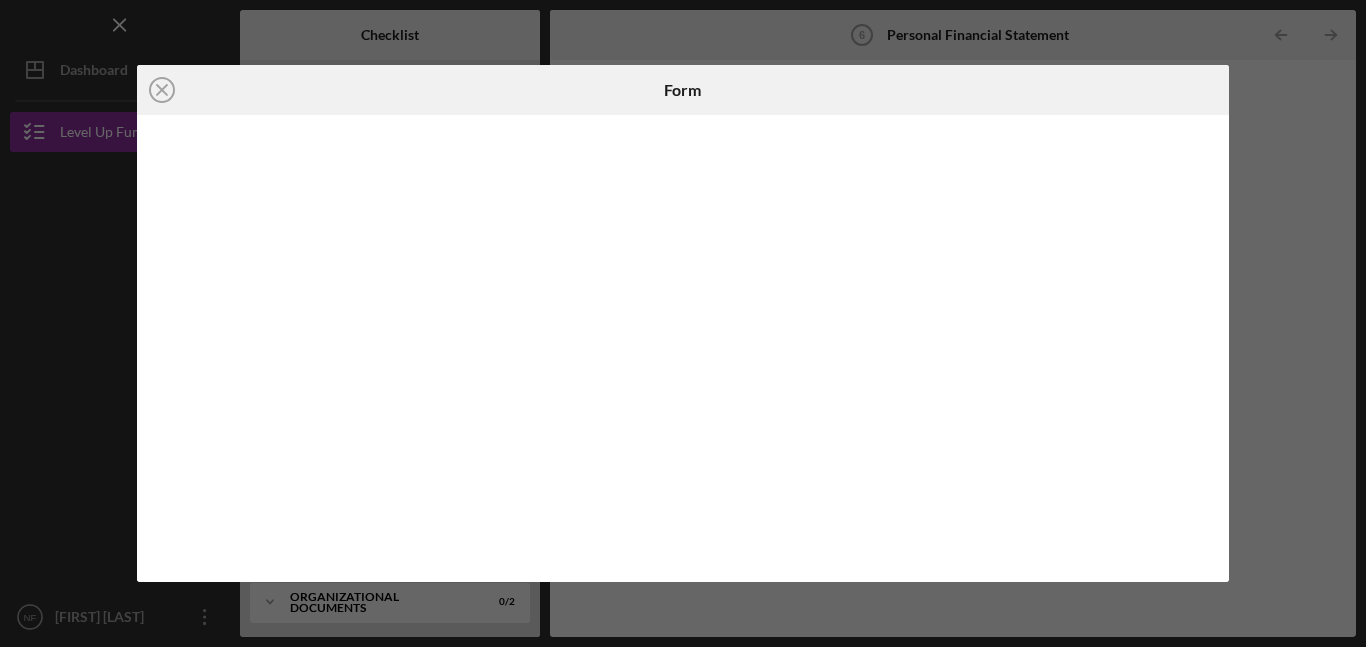 click on "Icon/Close Form" at bounding box center (683, 323) 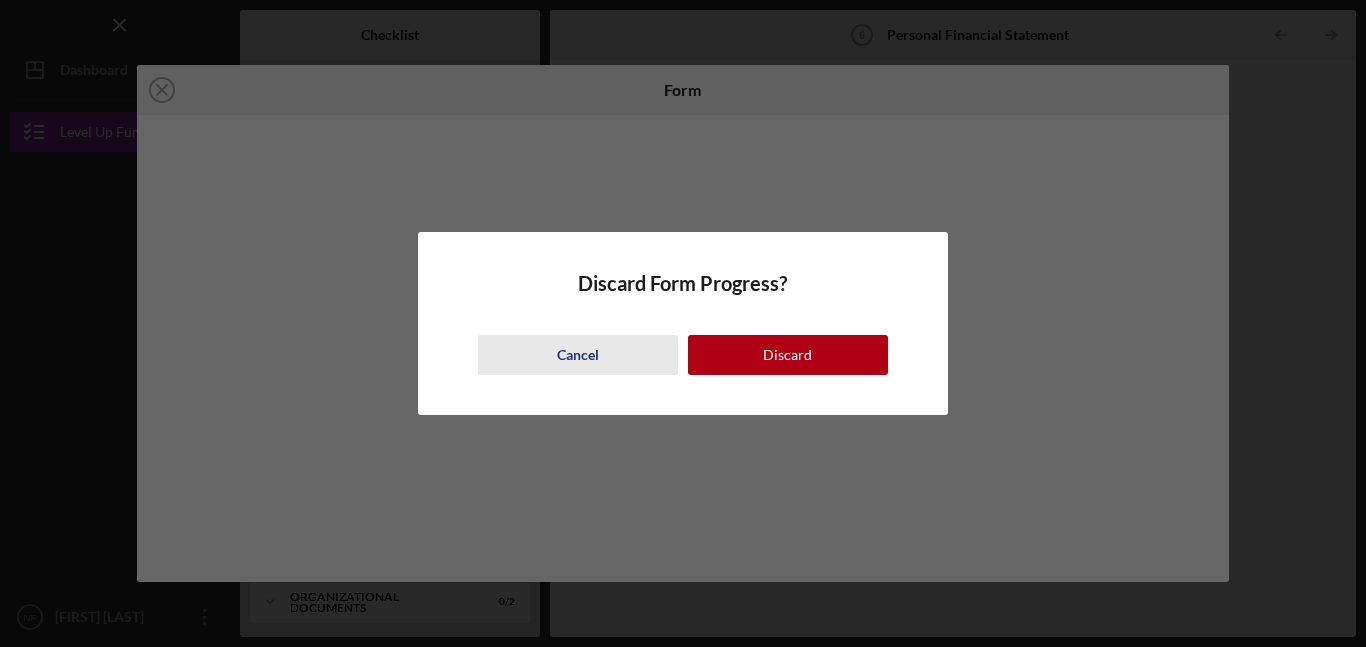 click on "Cancel" at bounding box center (578, 355) 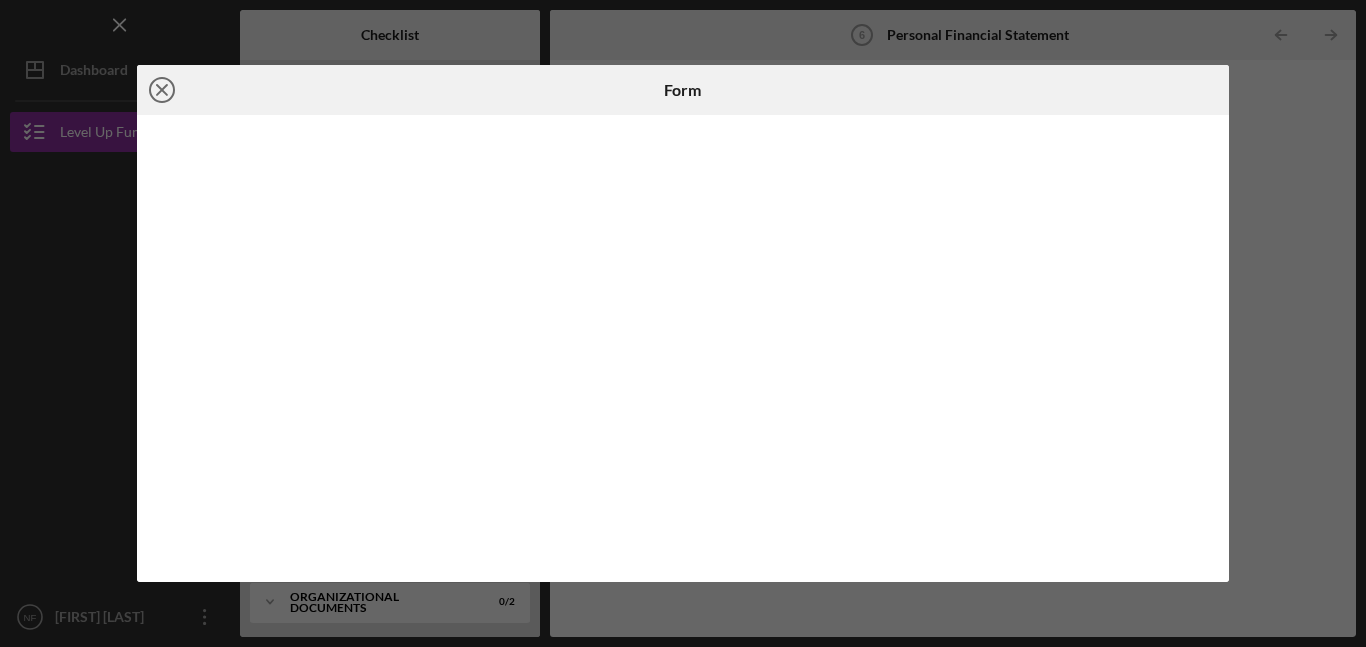 click 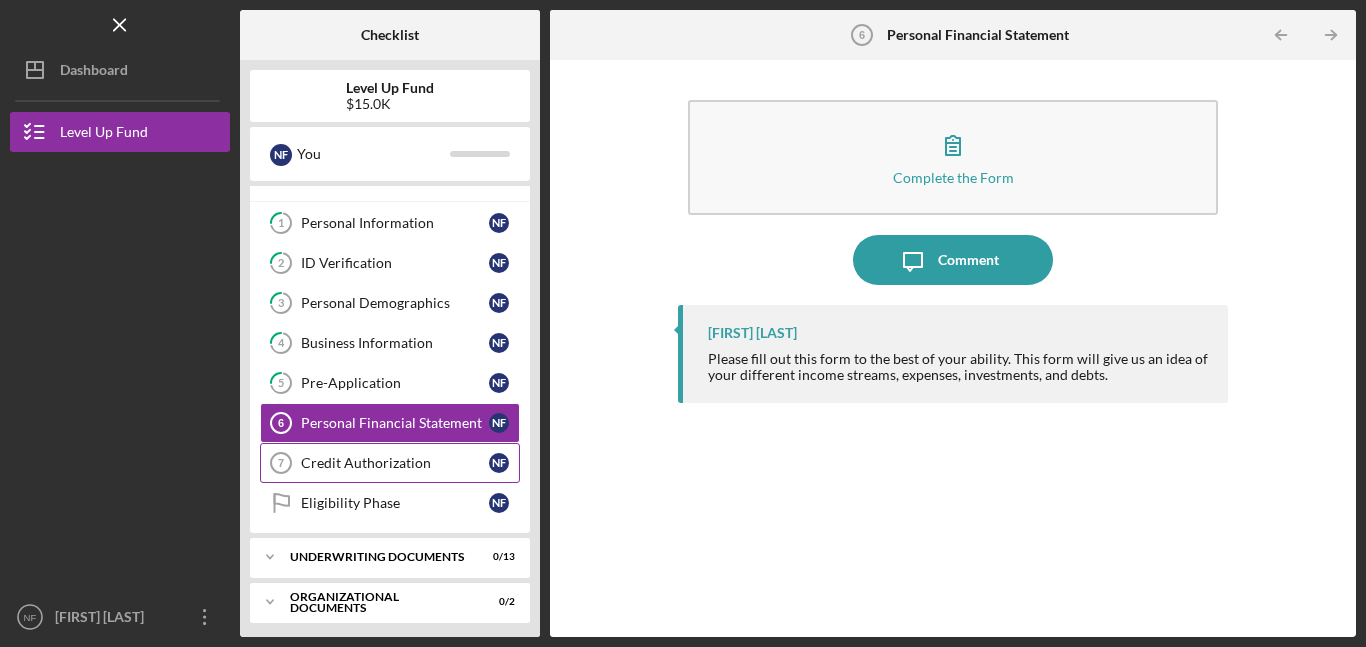 click on "Credit Authorization" at bounding box center [395, 463] 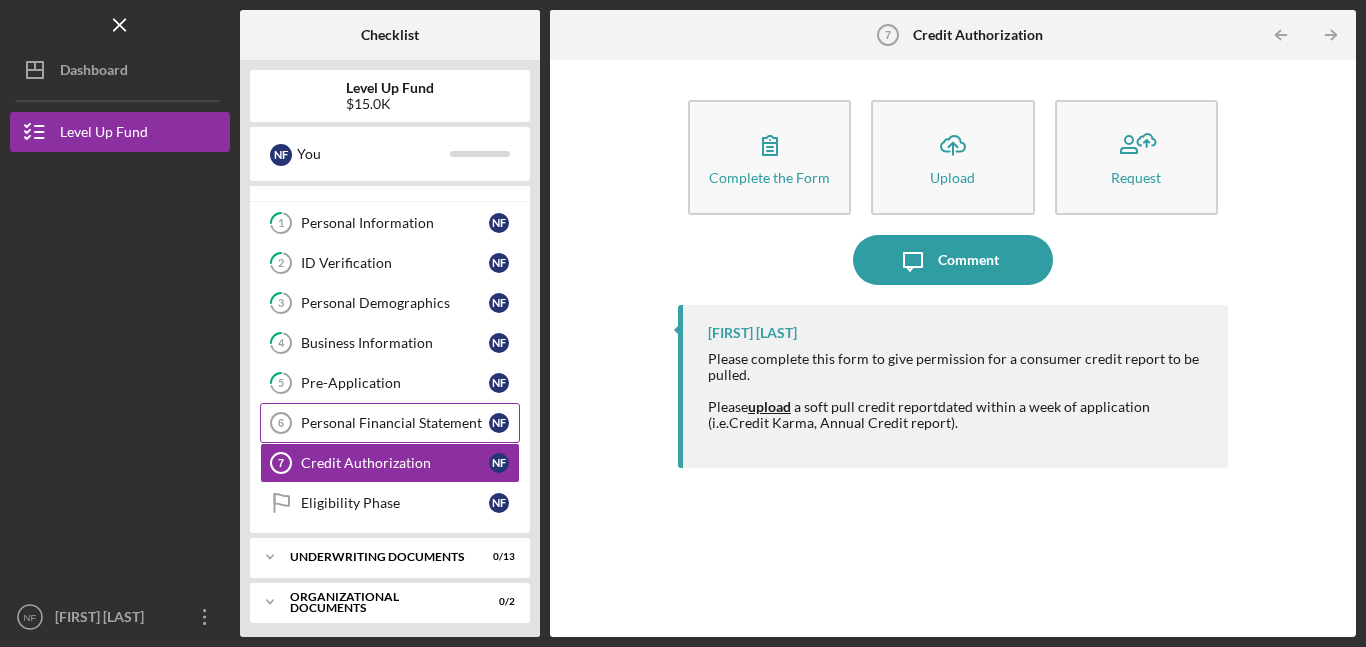 click on "Personal Financial Statement" at bounding box center (395, 423) 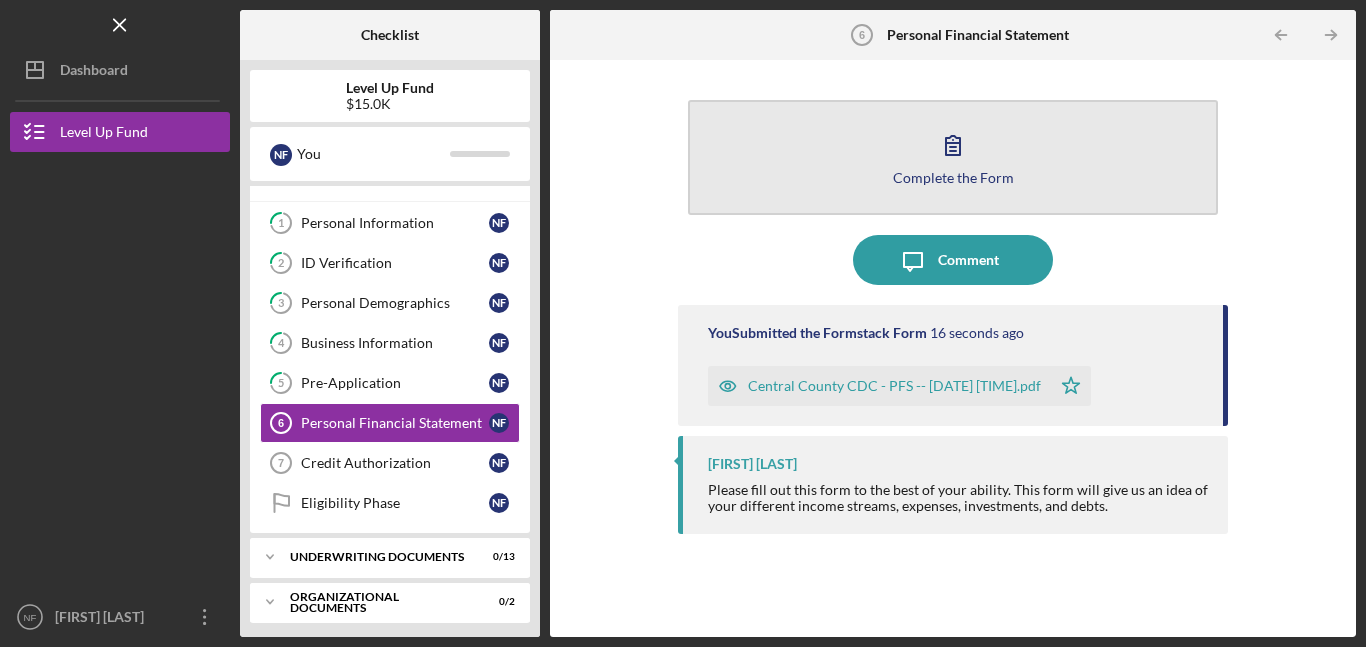 click 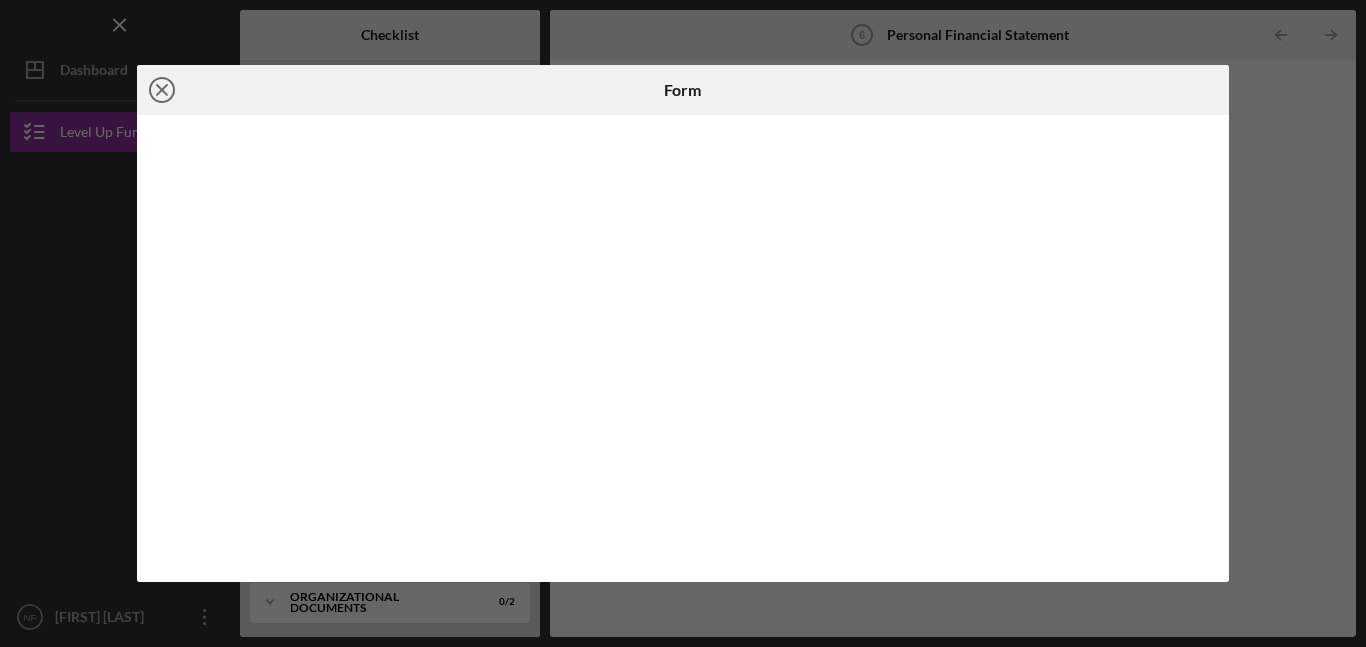 click on "Icon/Close" 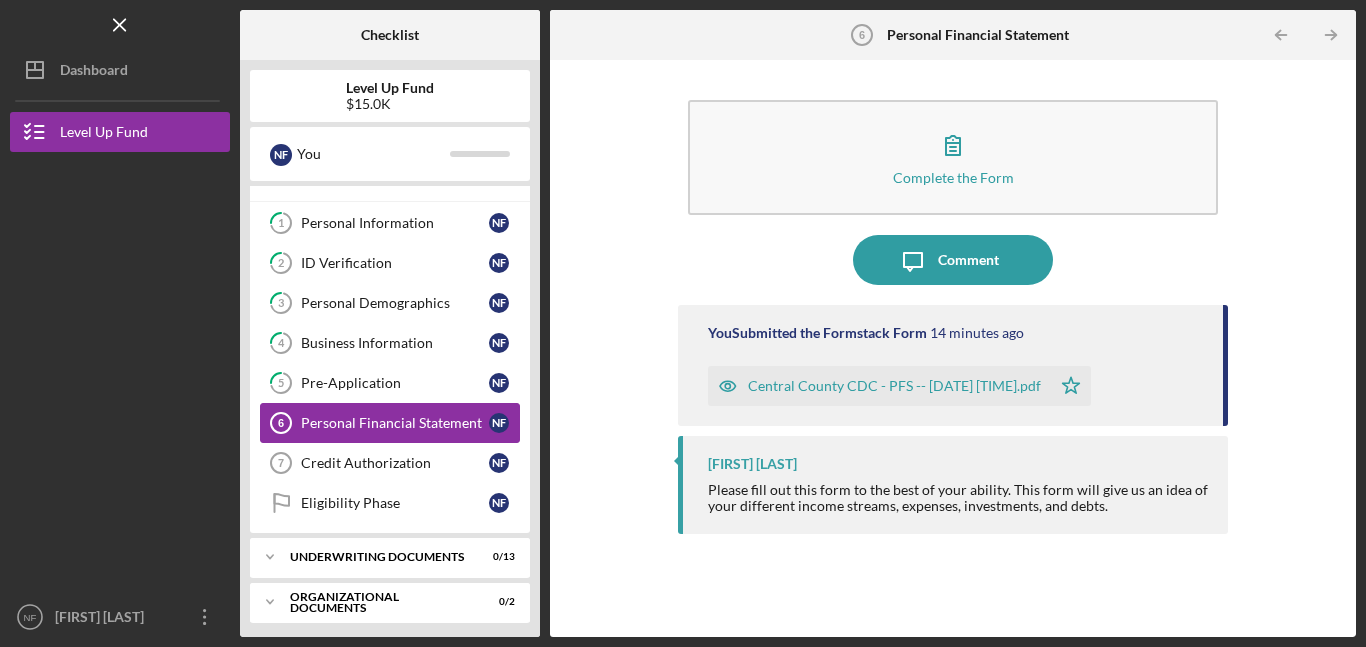 click on "Personal Financial Statement" at bounding box center (395, 423) 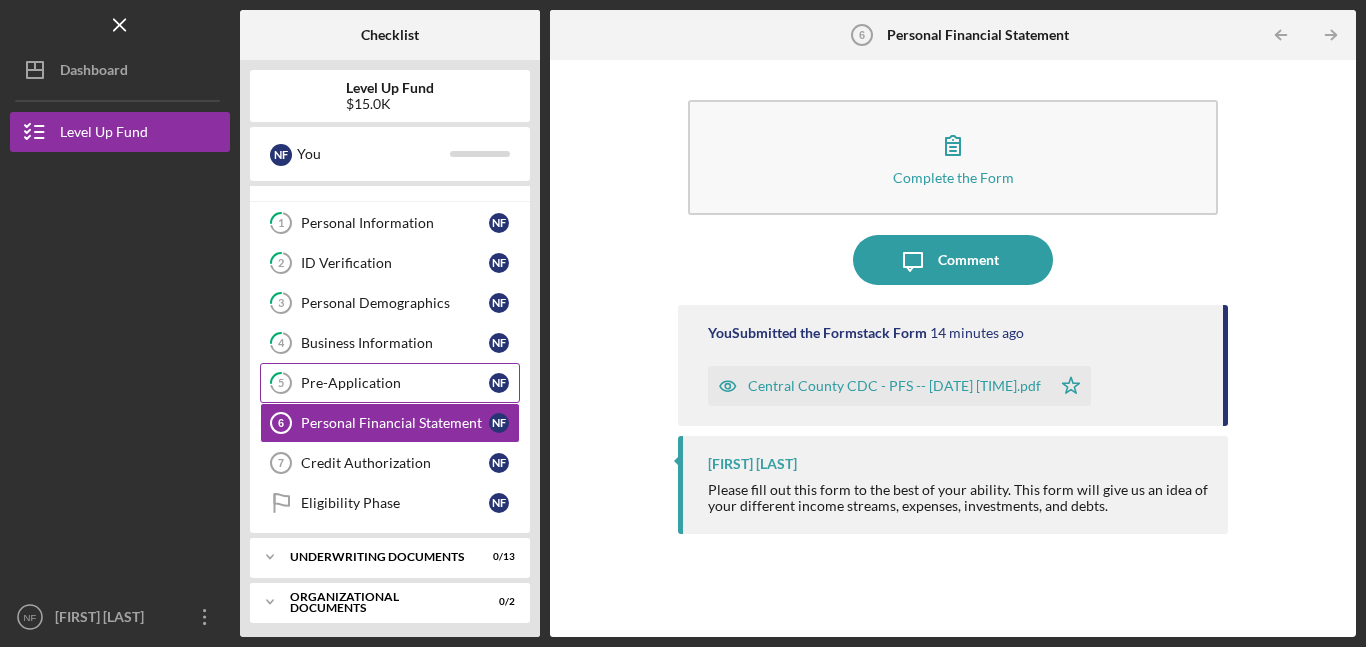 click on "Pre-Application" at bounding box center [395, 383] 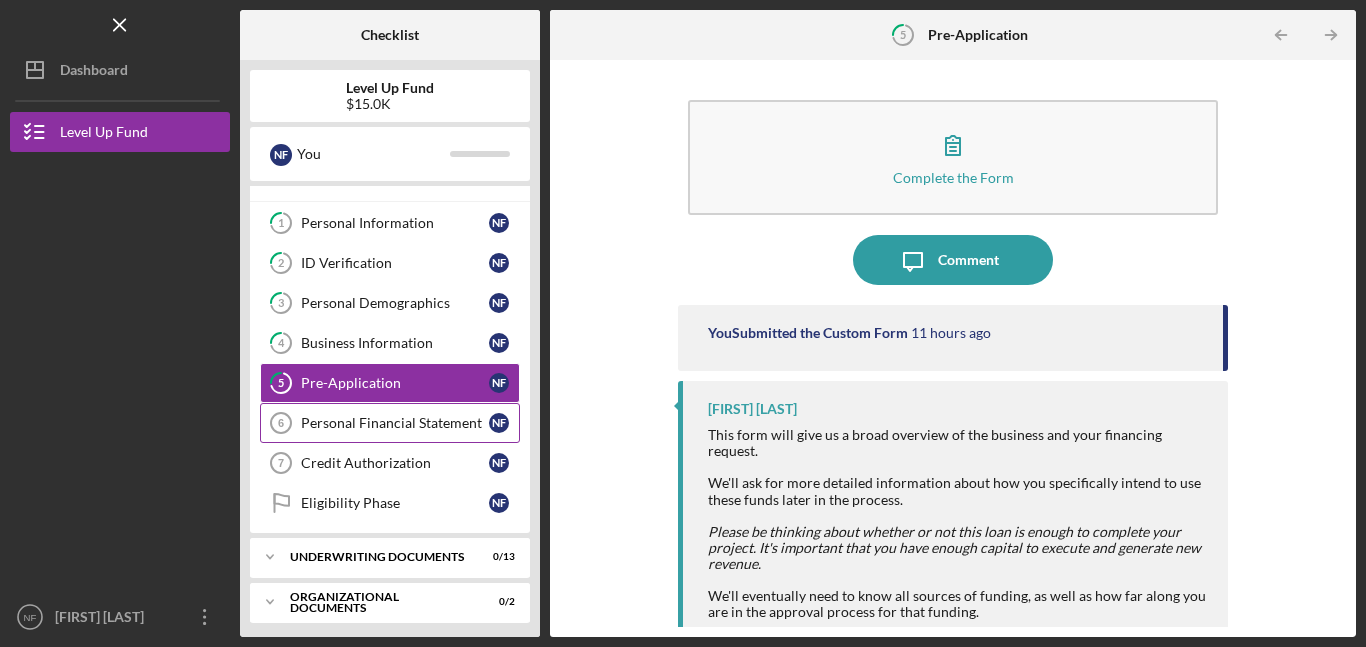 click on "Personal Financial Statement" at bounding box center [395, 423] 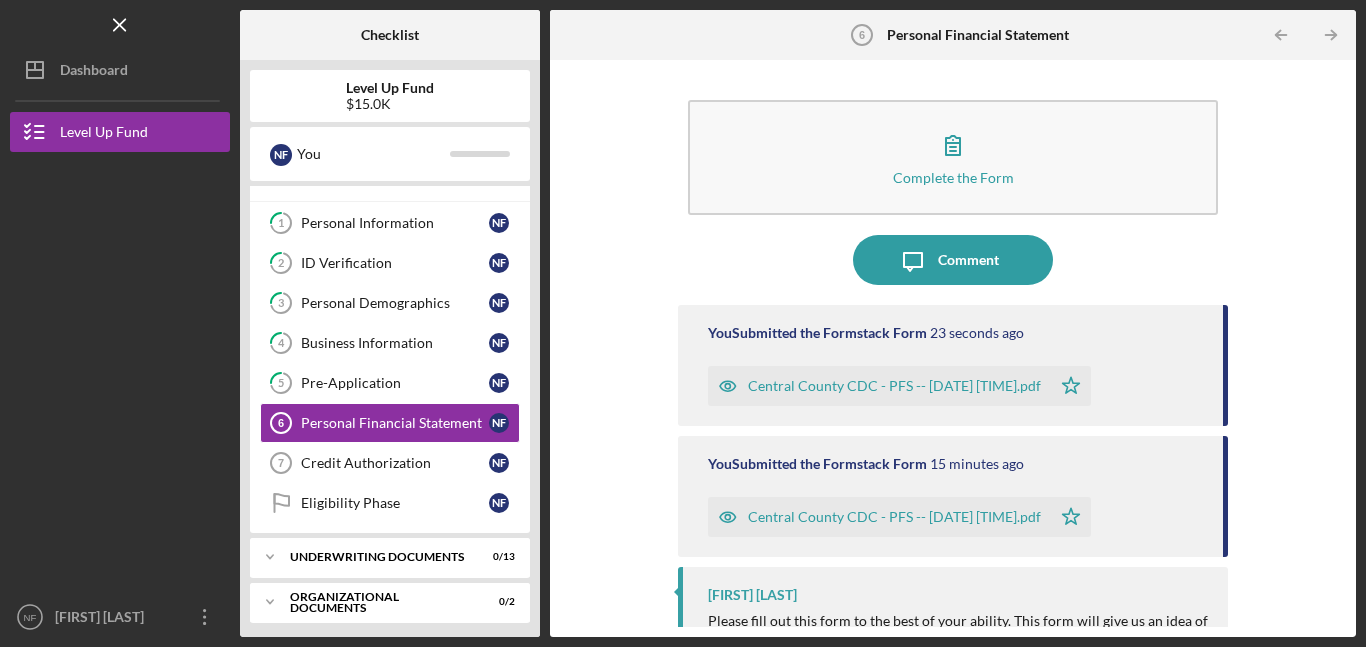 click on "Central County CDC - PFS -- [DATE] [TIME].pdf" at bounding box center (894, 517) 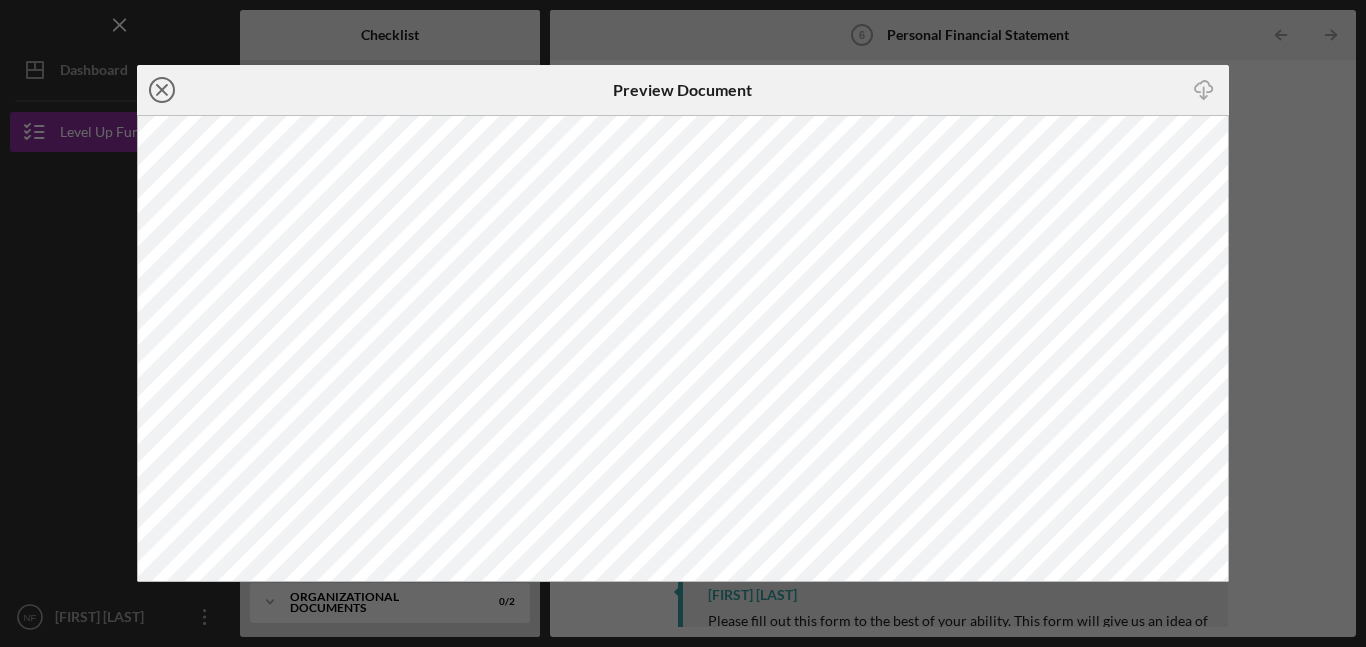 click on "Icon/Close" 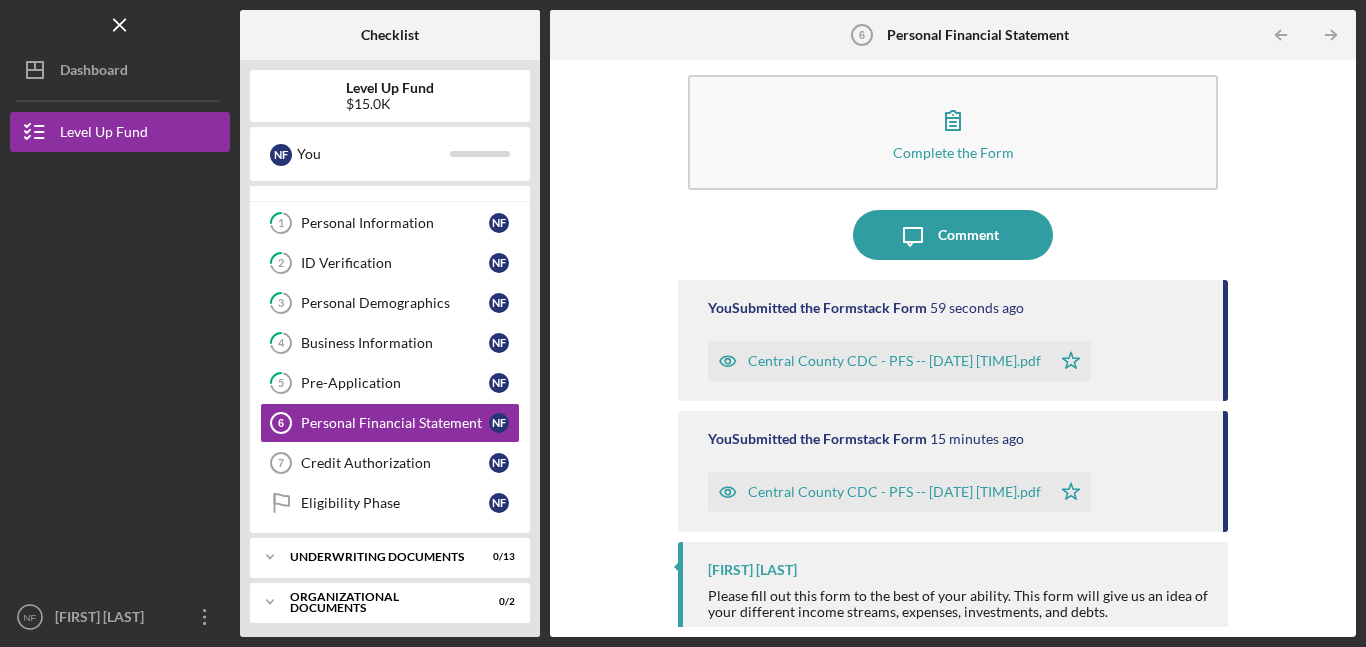 scroll, scrollTop: 38, scrollLeft: 0, axis: vertical 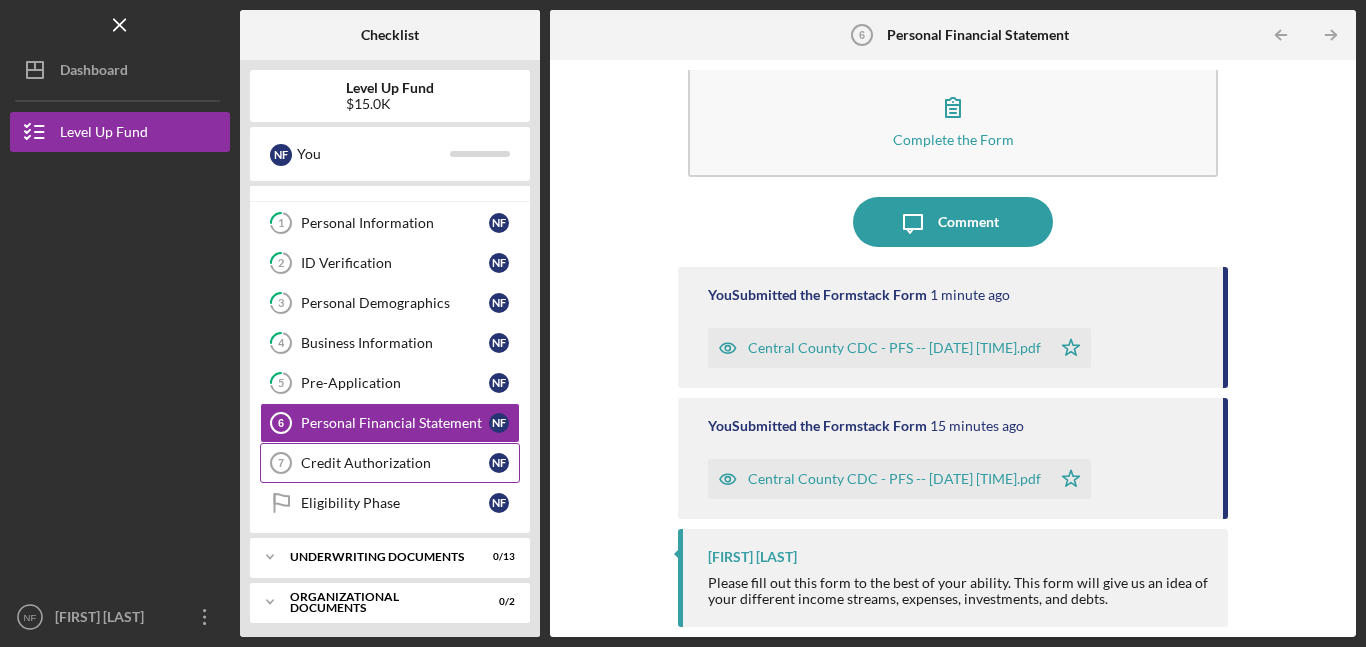 click on "Credit Authorization" at bounding box center (395, 463) 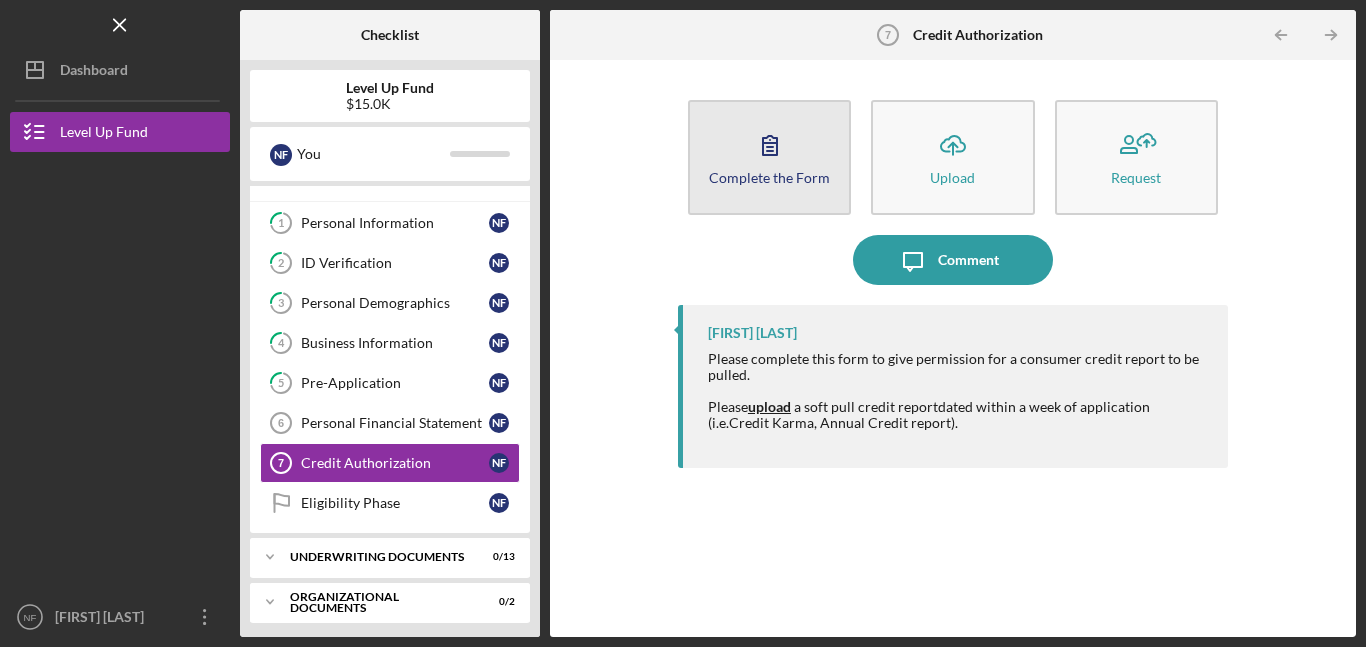 click on "Complete the Form" at bounding box center [769, 177] 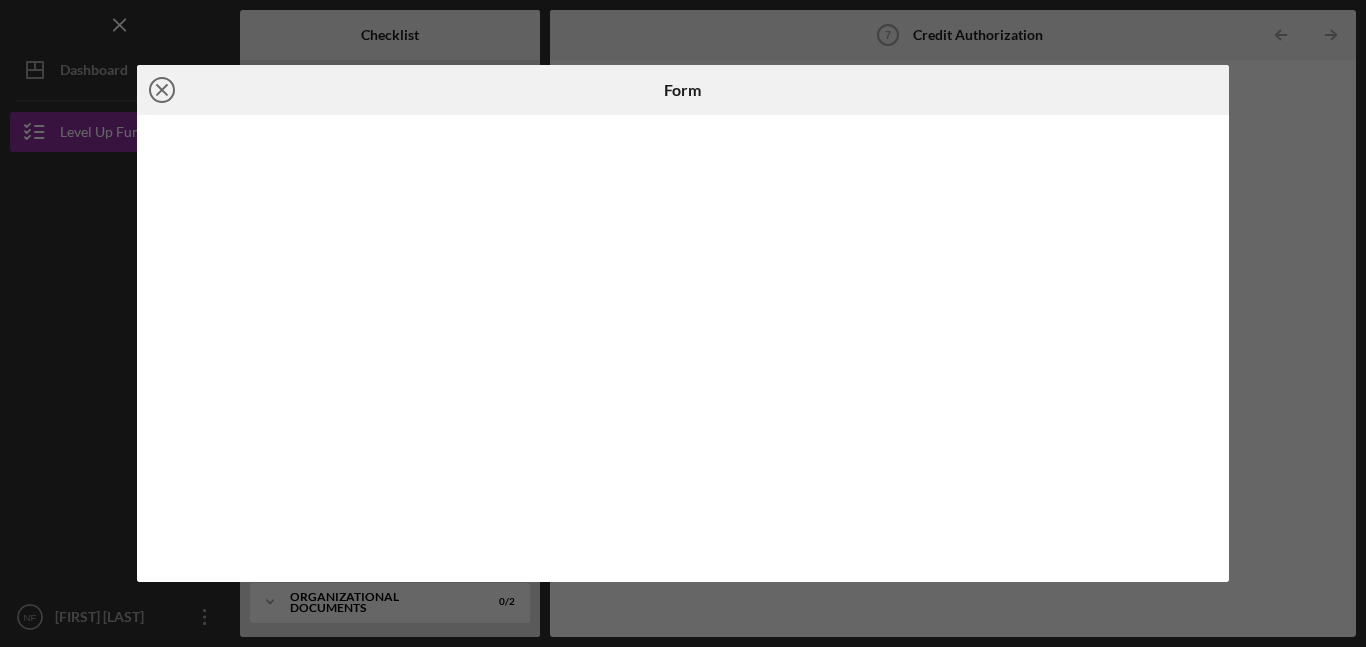 click 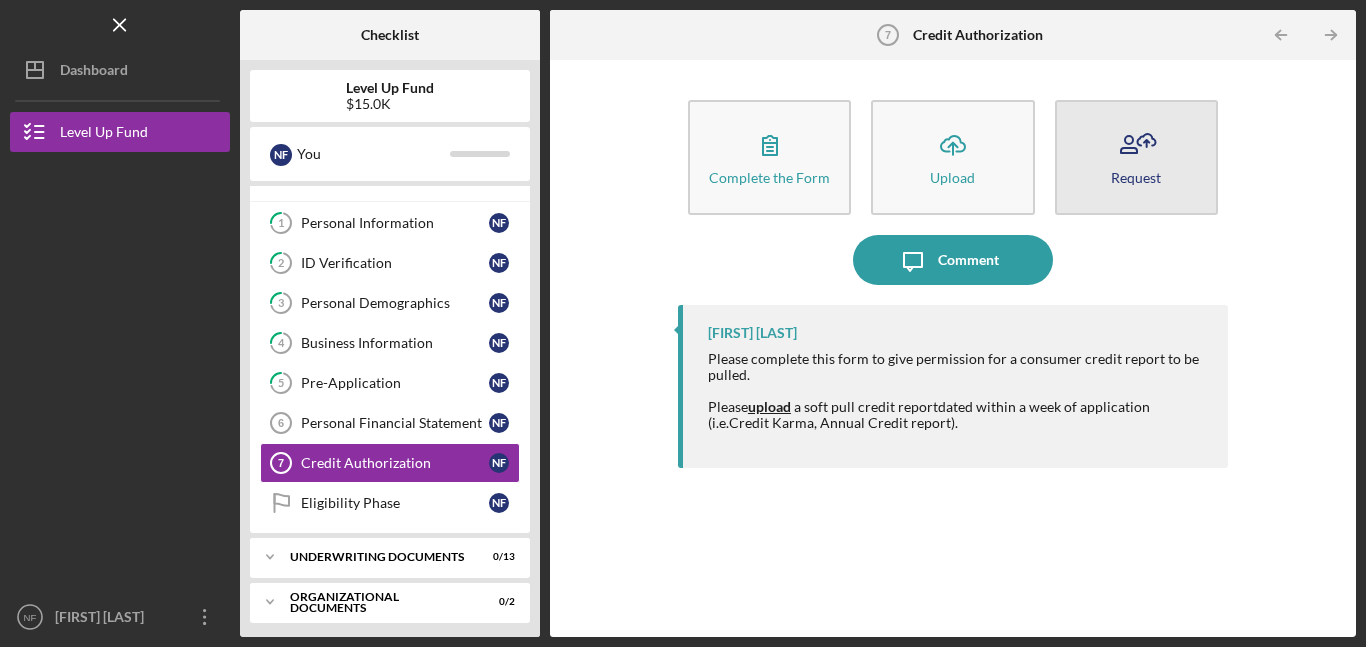 click 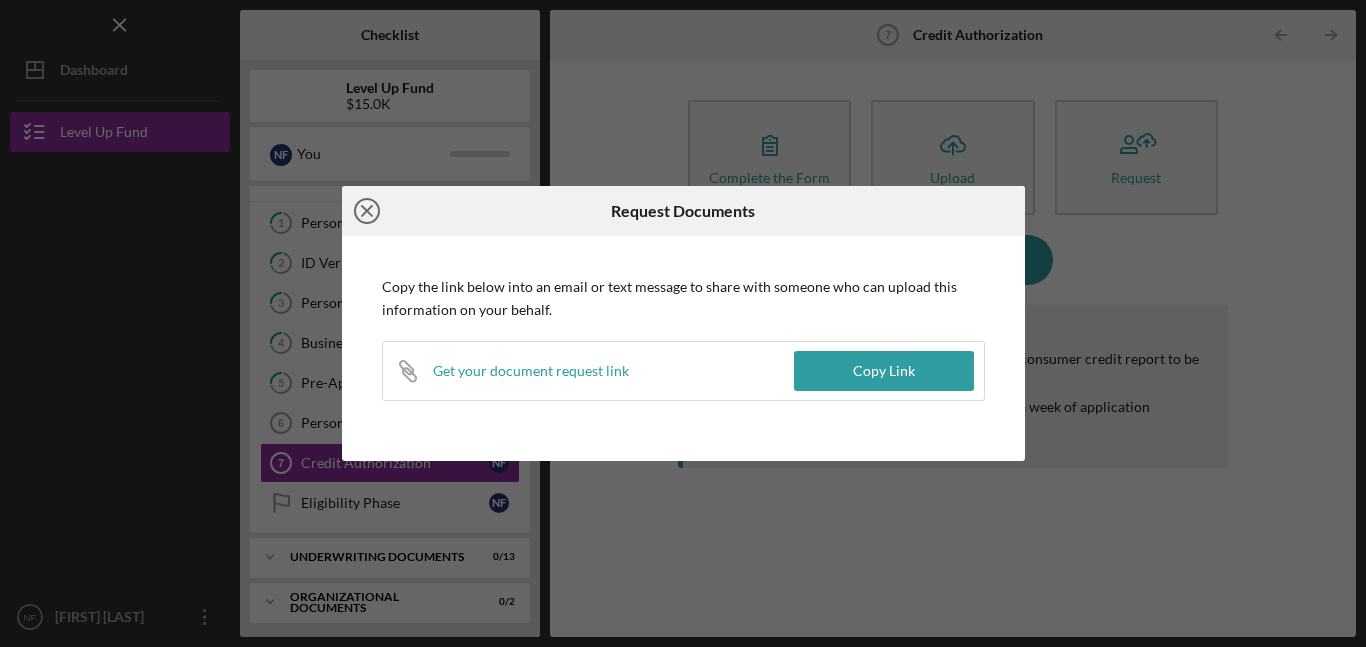 click on "Icon/Close" 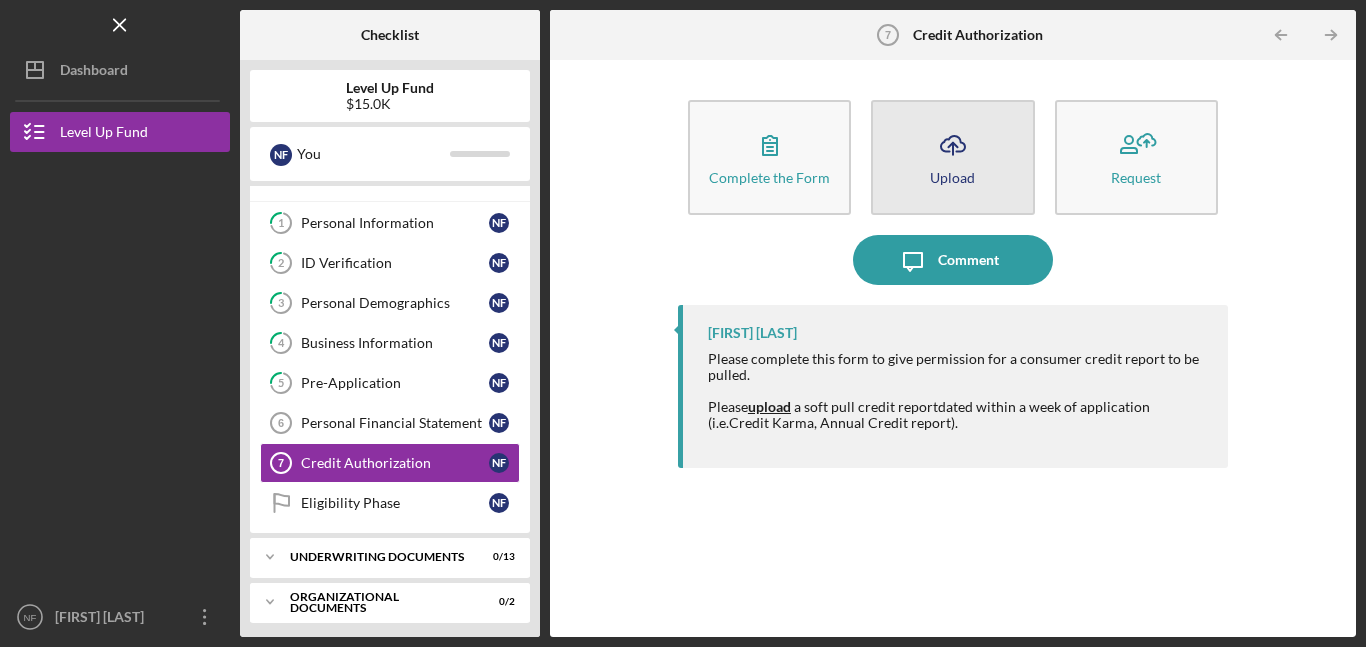 click on "Icon/Upload Upload" at bounding box center (952, 157) 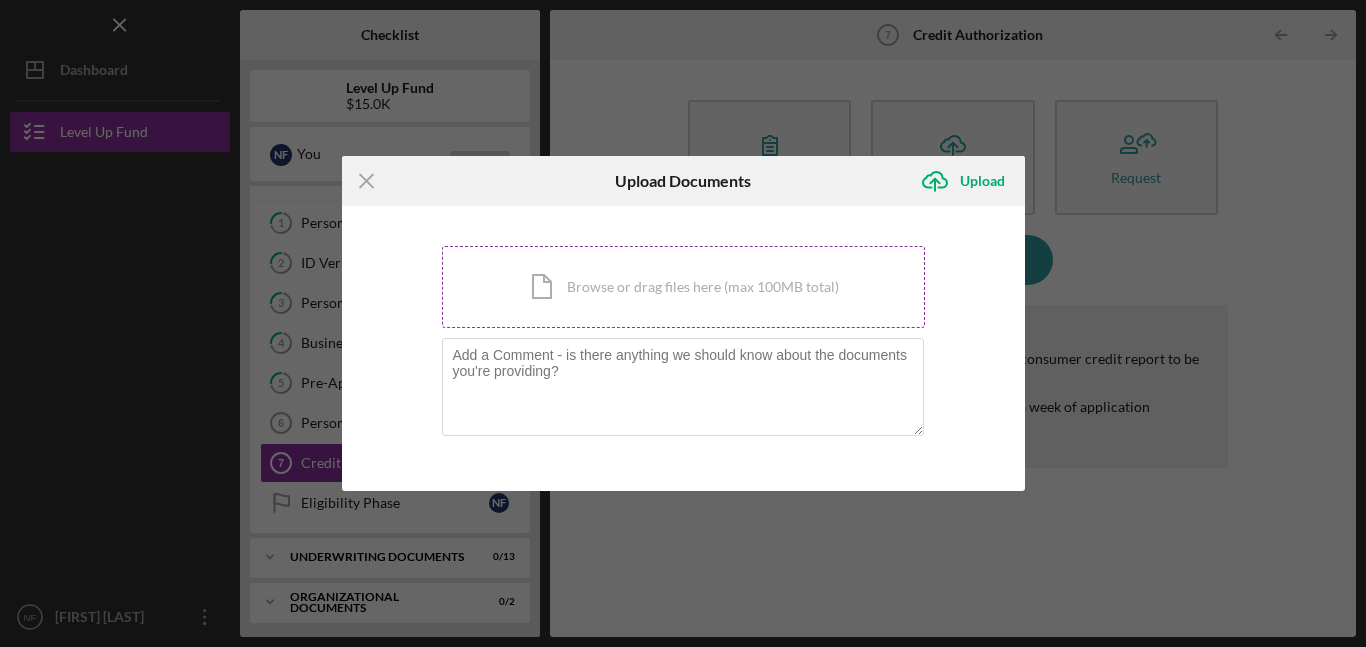 click on "Icon/Document Browse or drag files here (max 100MB total) Tap to choose files or take a photo" at bounding box center [683, 287] 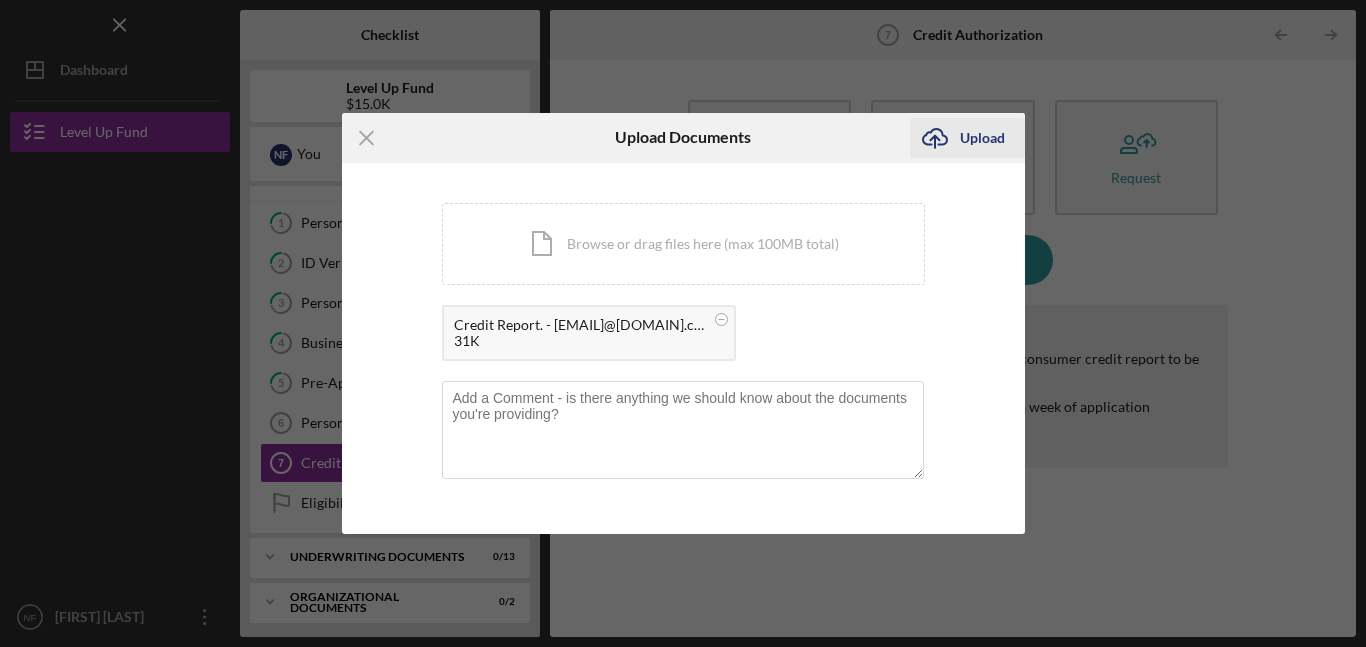 click on "Upload" at bounding box center (982, 138) 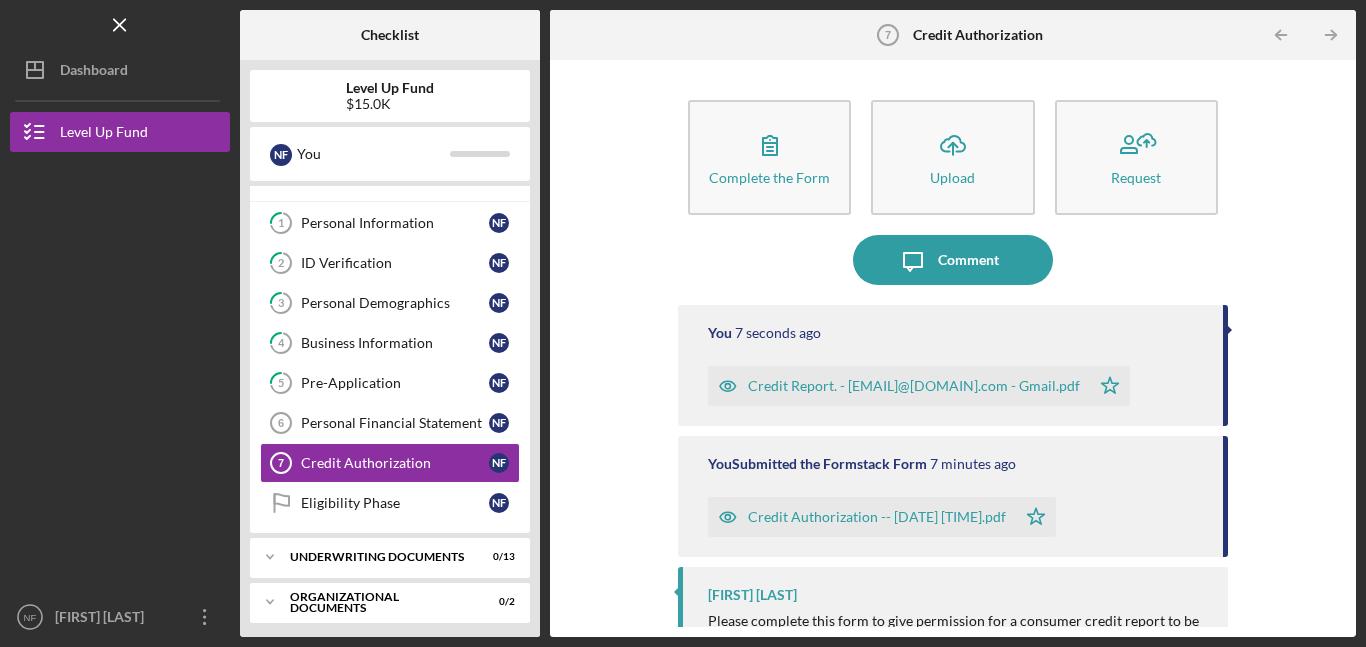 drag, startPoint x: 1339, startPoint y: 467, endPoint x: 1353, endPoint y: 540, distance: 74.330345 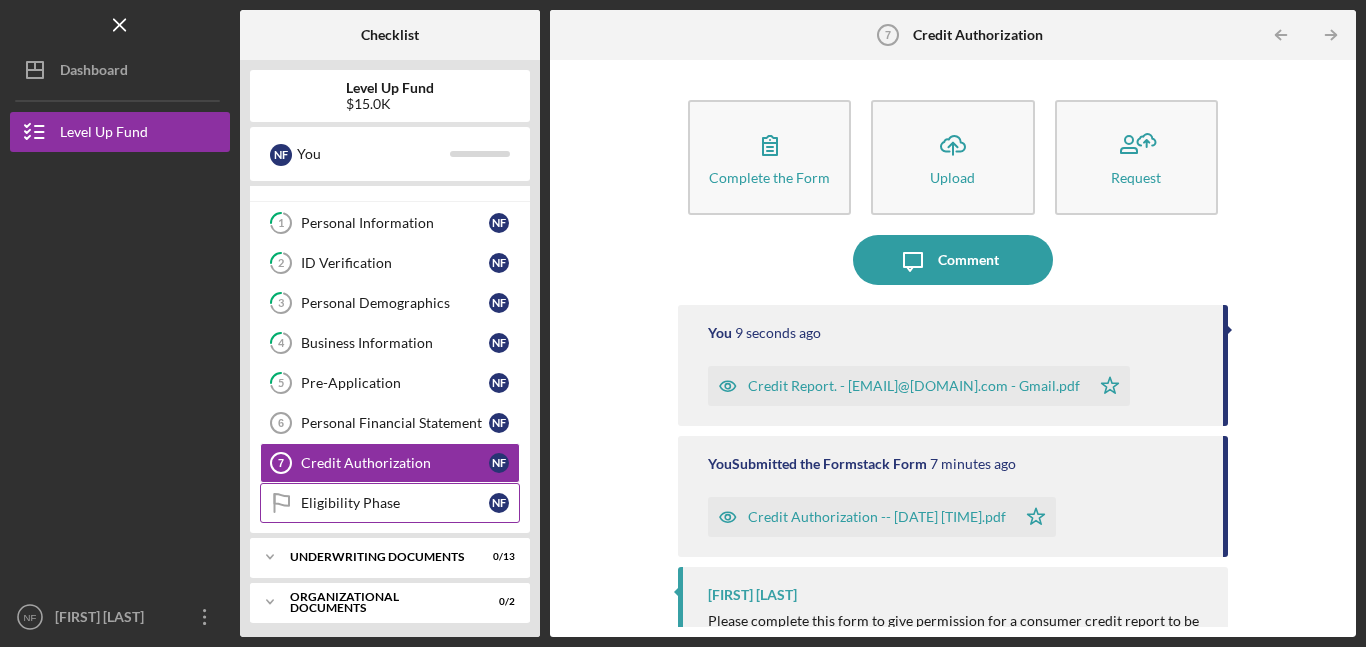 click on "Eligibility Phase" at bounding box center [395, 503] 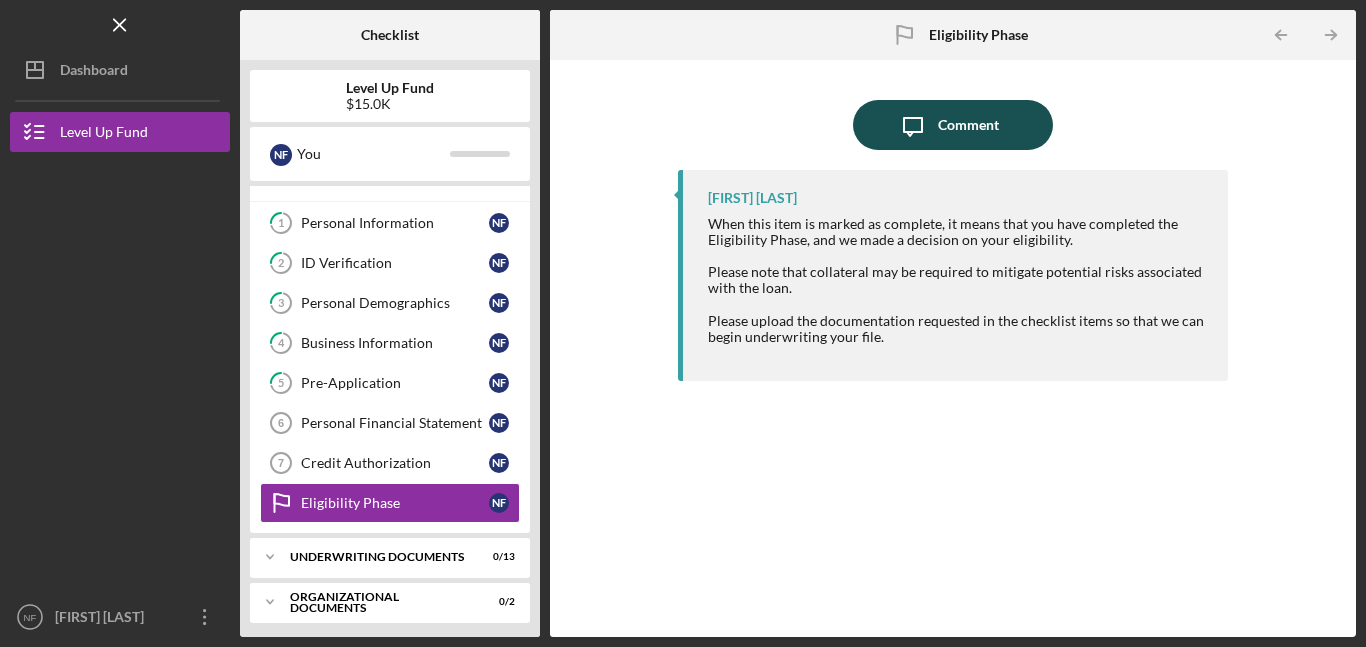 click on "Comment" at bounding box center [968, 125] 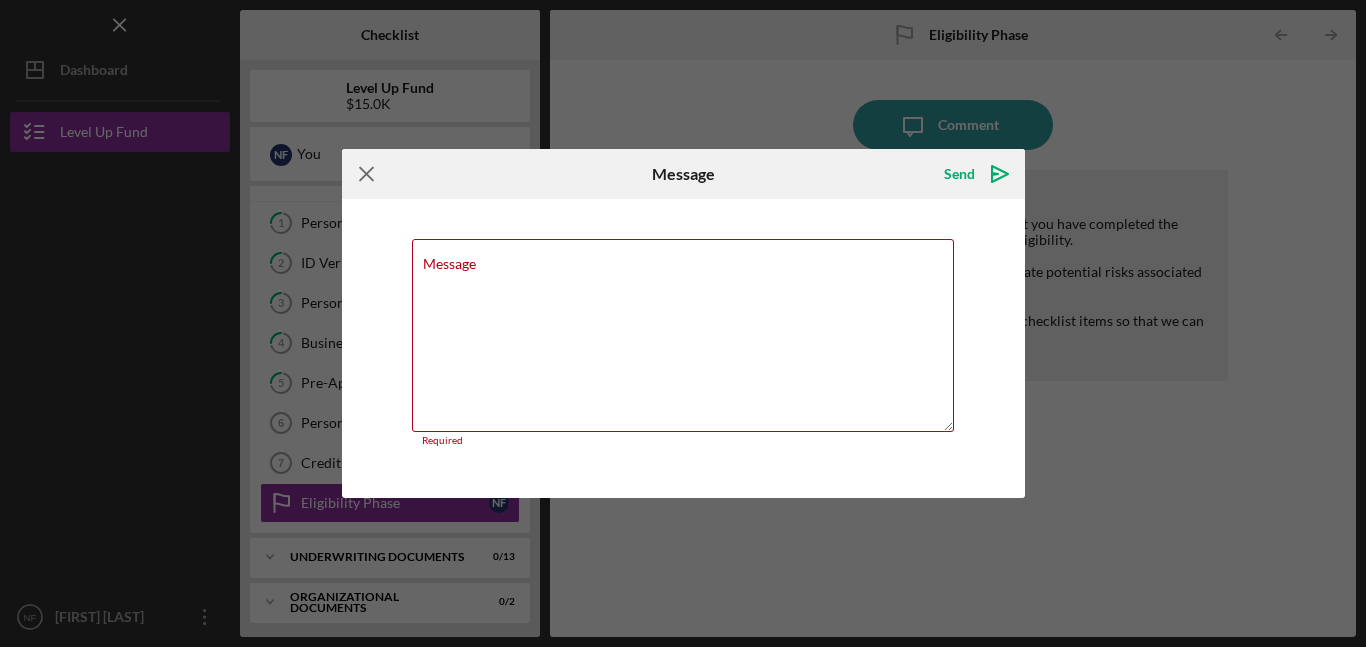 click on "Icon/Menu Close" 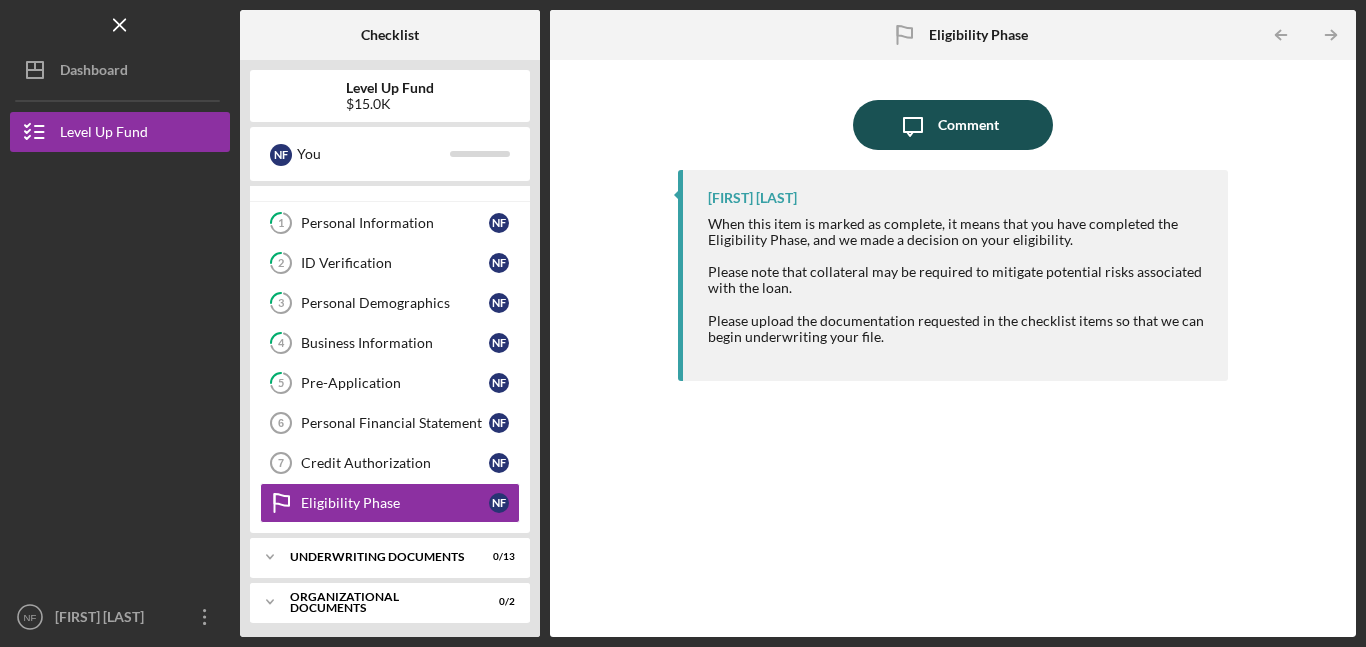 click on "Comment" at bounding box center (968, 125) 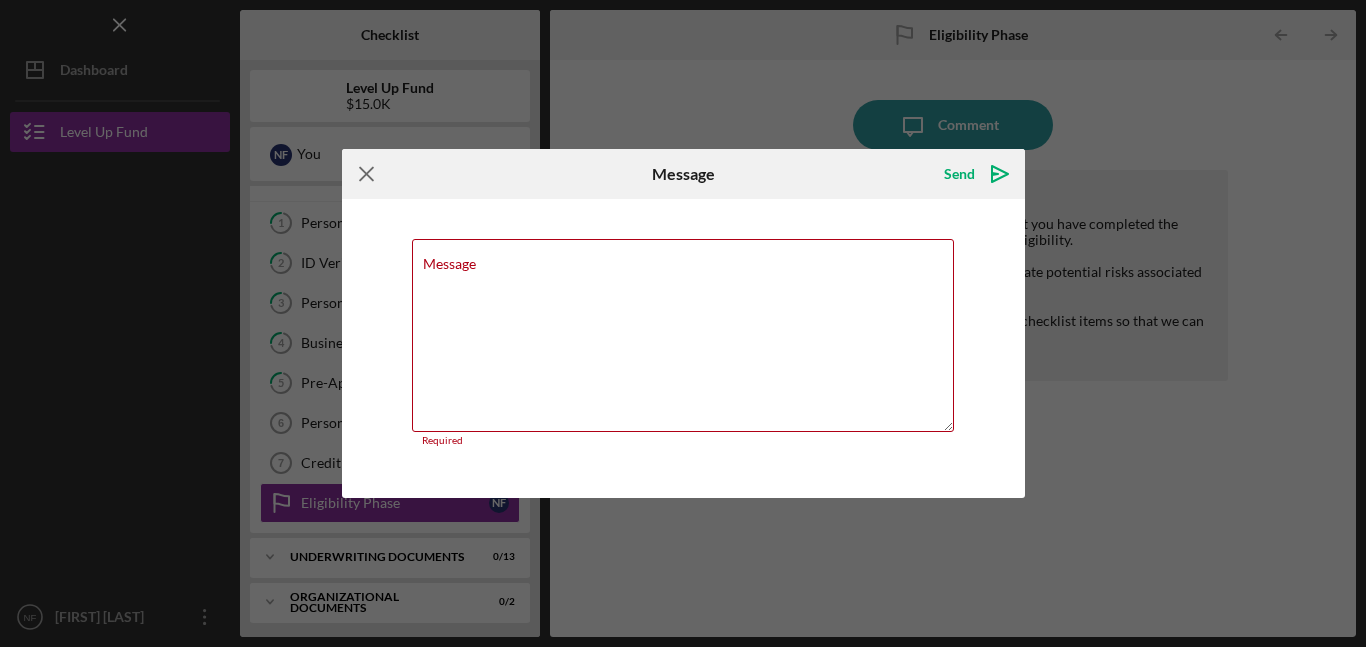 click 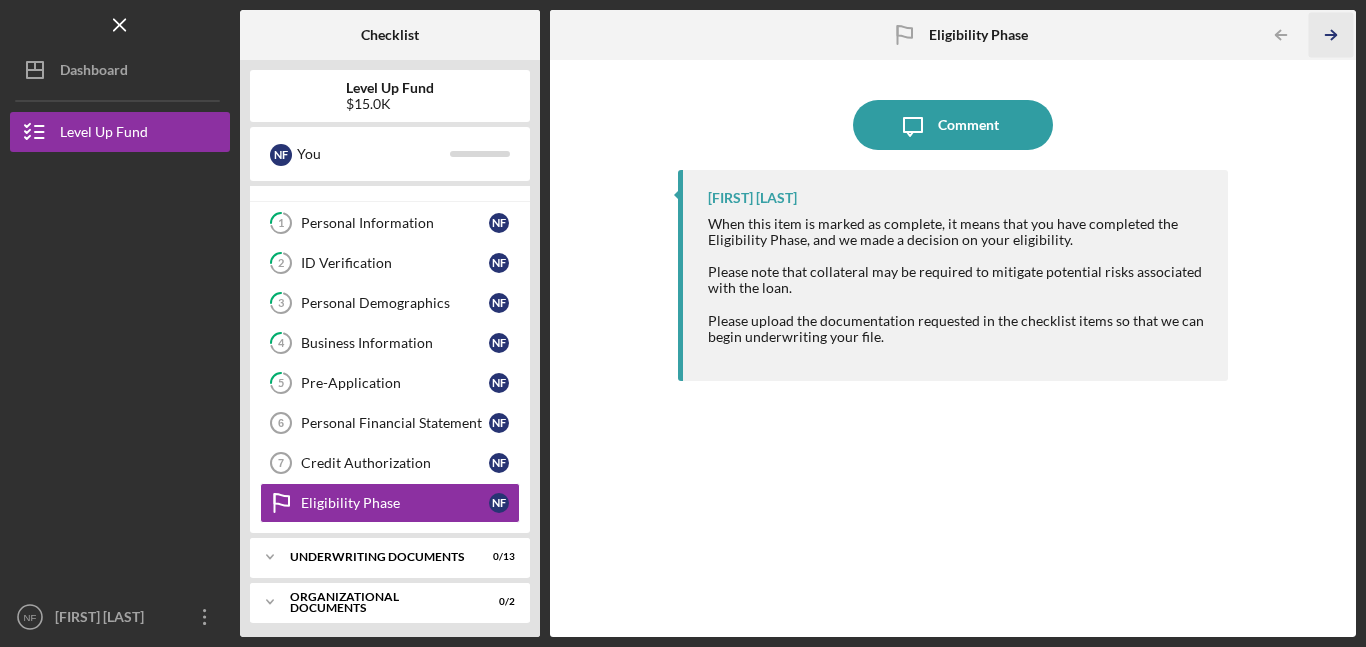 click on "Icon/Table Pagination Arrow" 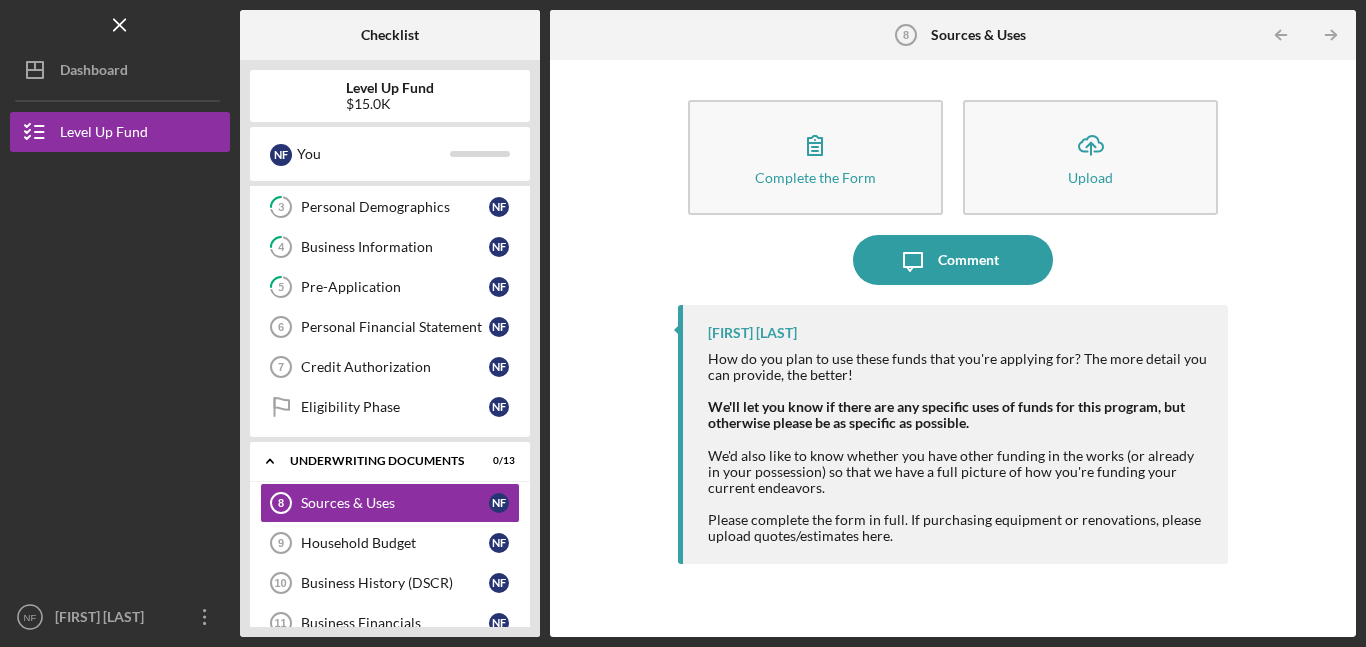 scroll, scrollTop: 217, scrollLeft: 0, axis: vertical 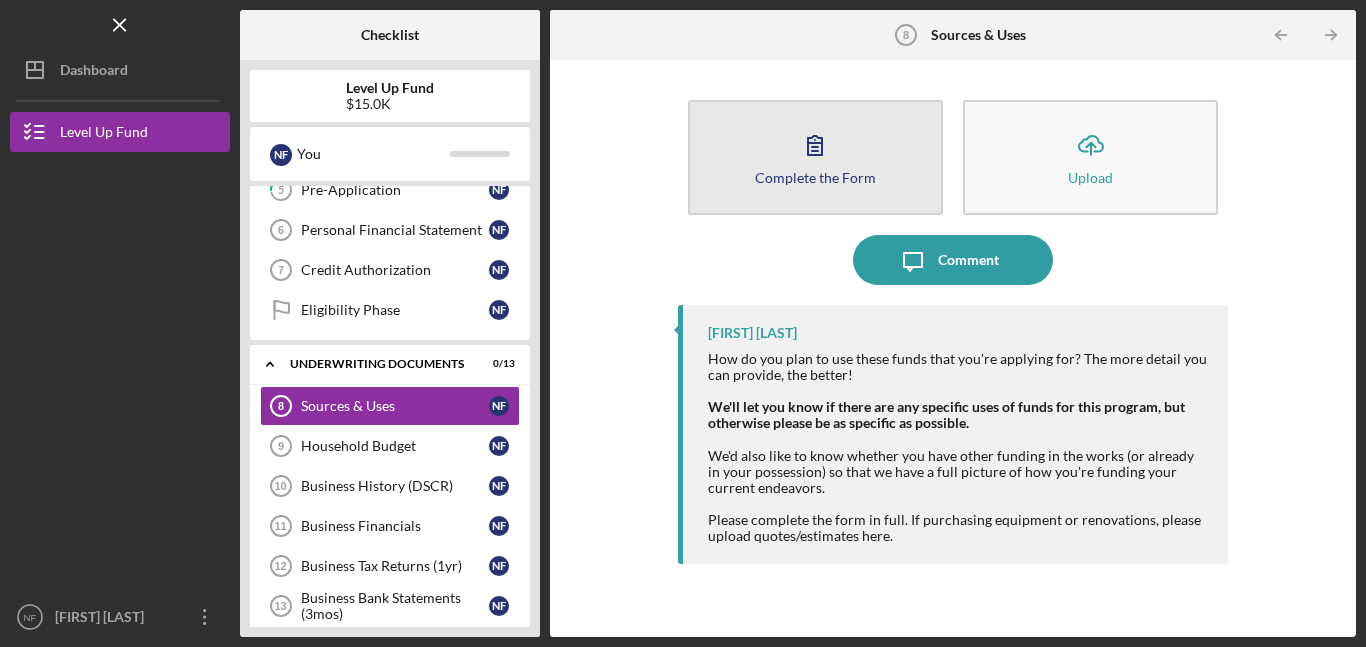 click 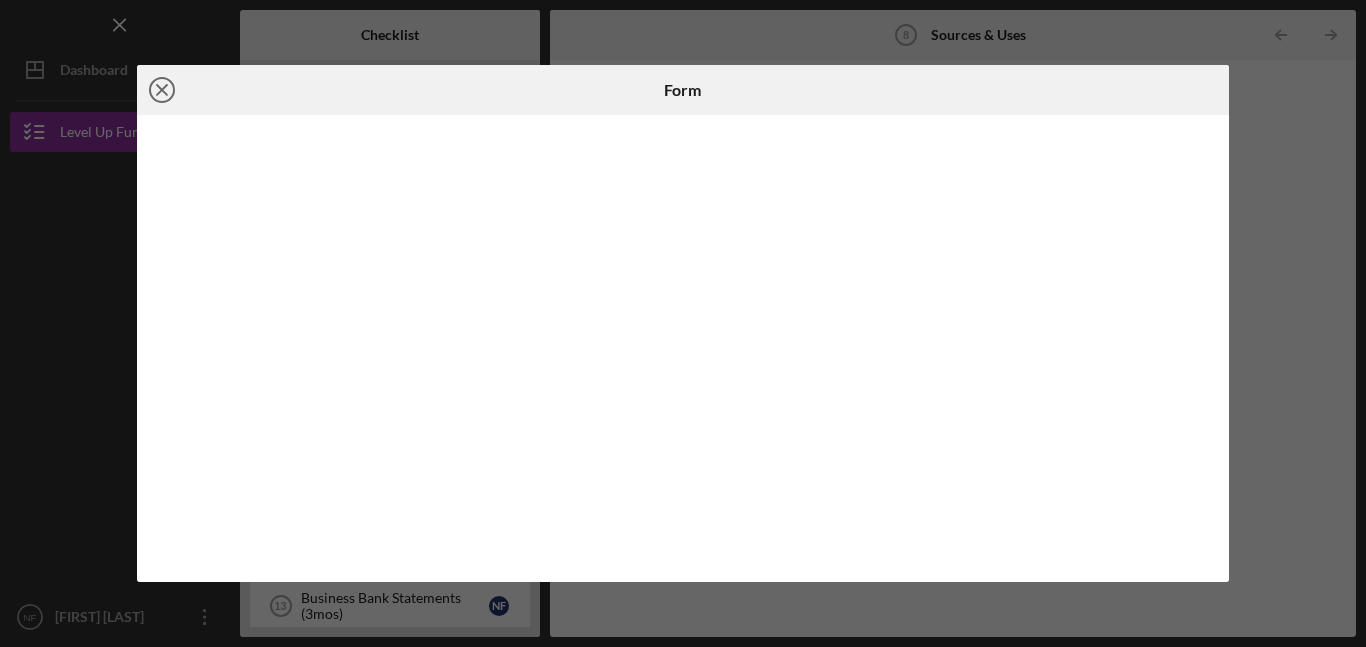 click on "Icon/Close" 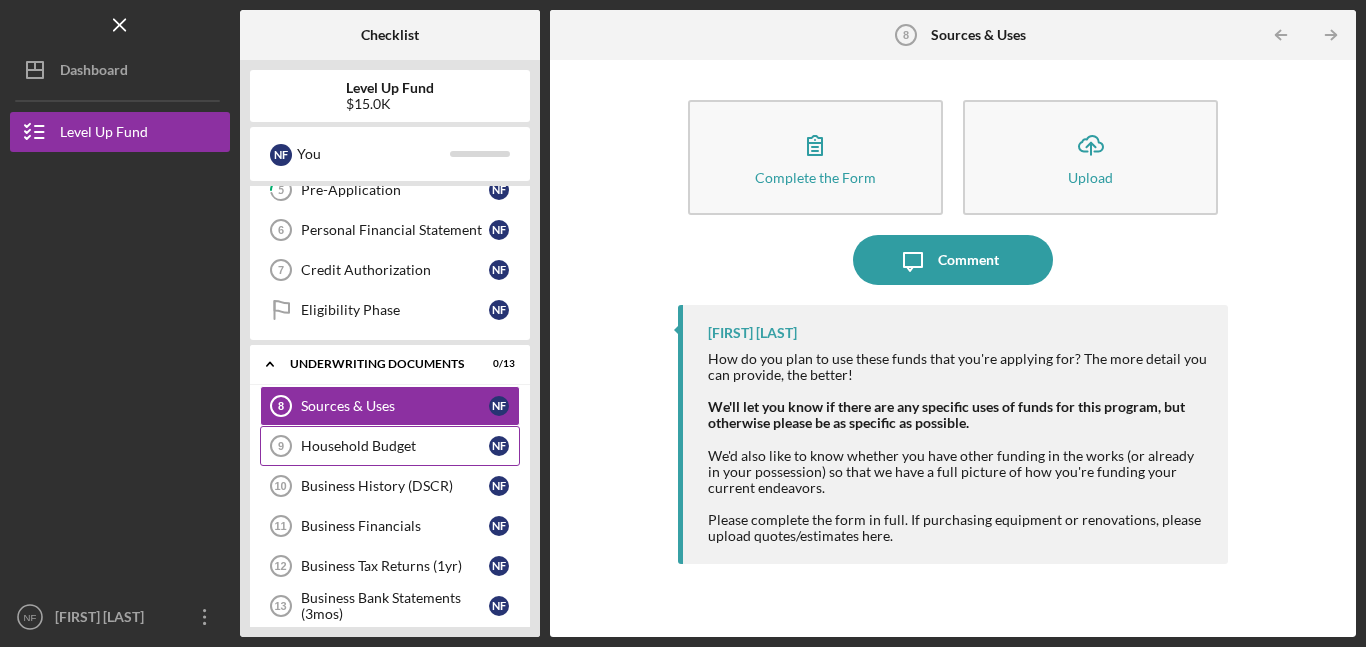 click on "Household Budget" at bounding box center (395, 446) 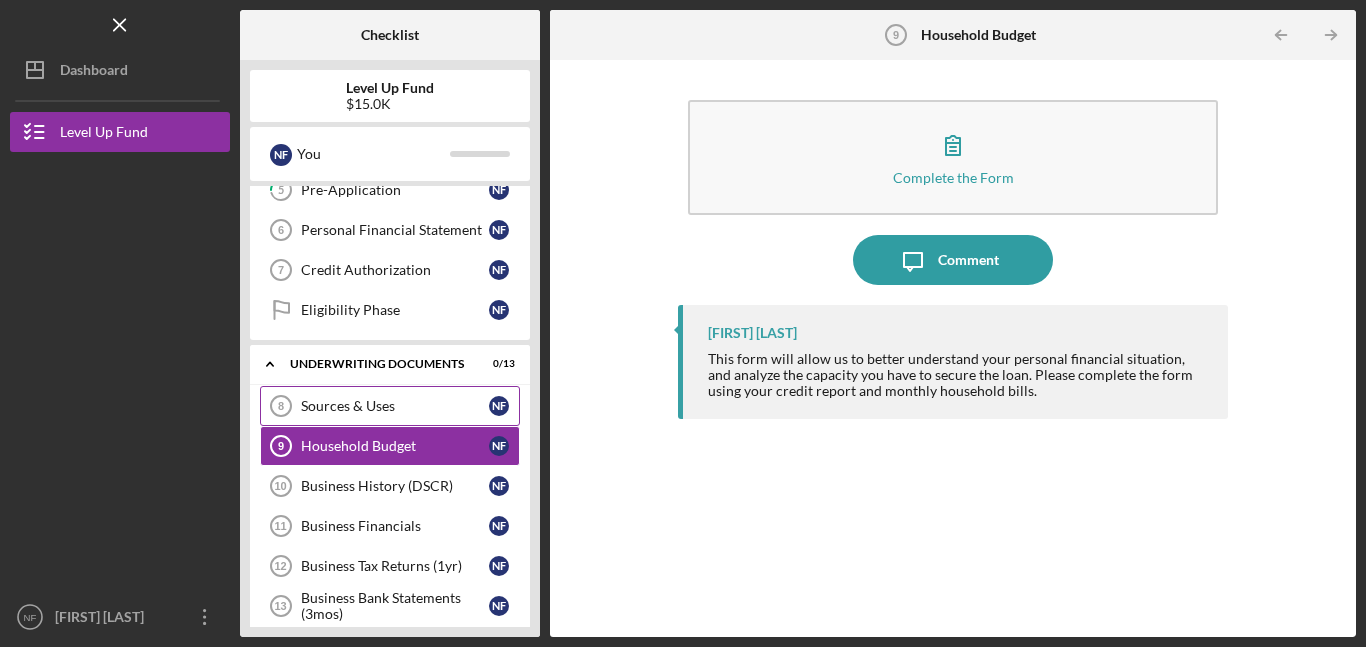 click on "Sources & Uses" at bounding box center [395, 406] 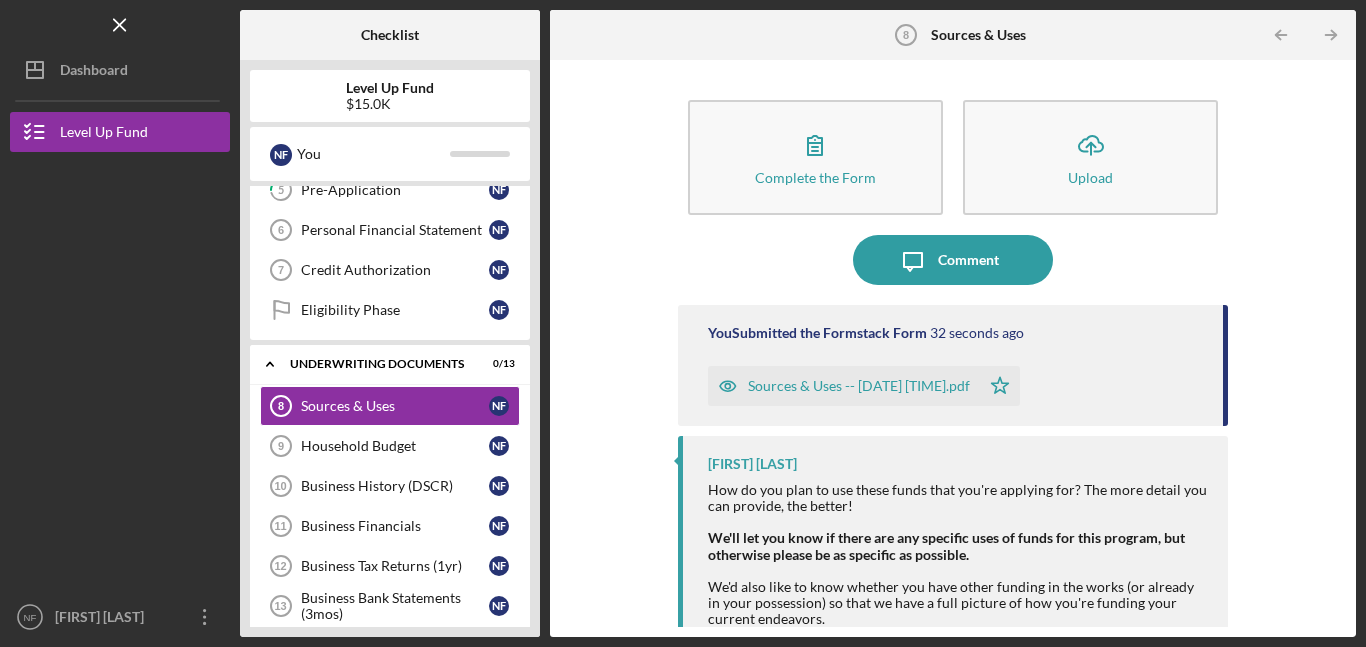 click on "Sources & Uses -- [DATE] [TIME].pdf" at bounding box center (844, 386) 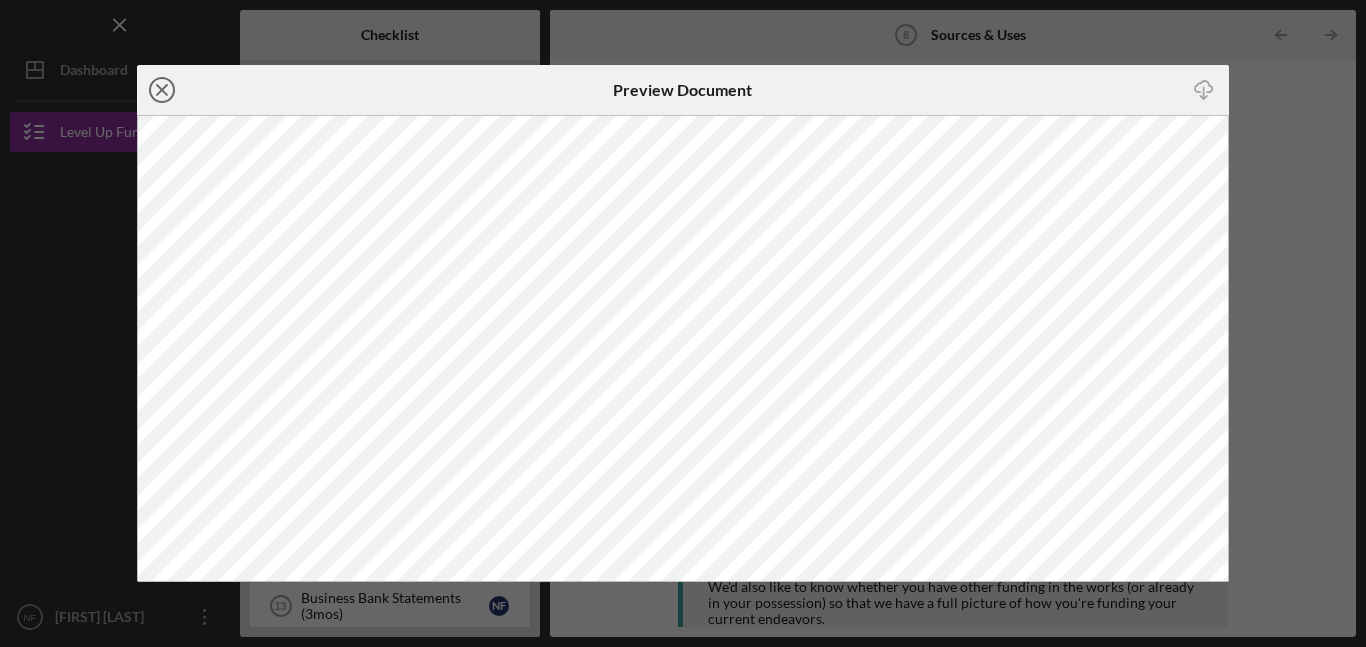 click on "Icon/Close" 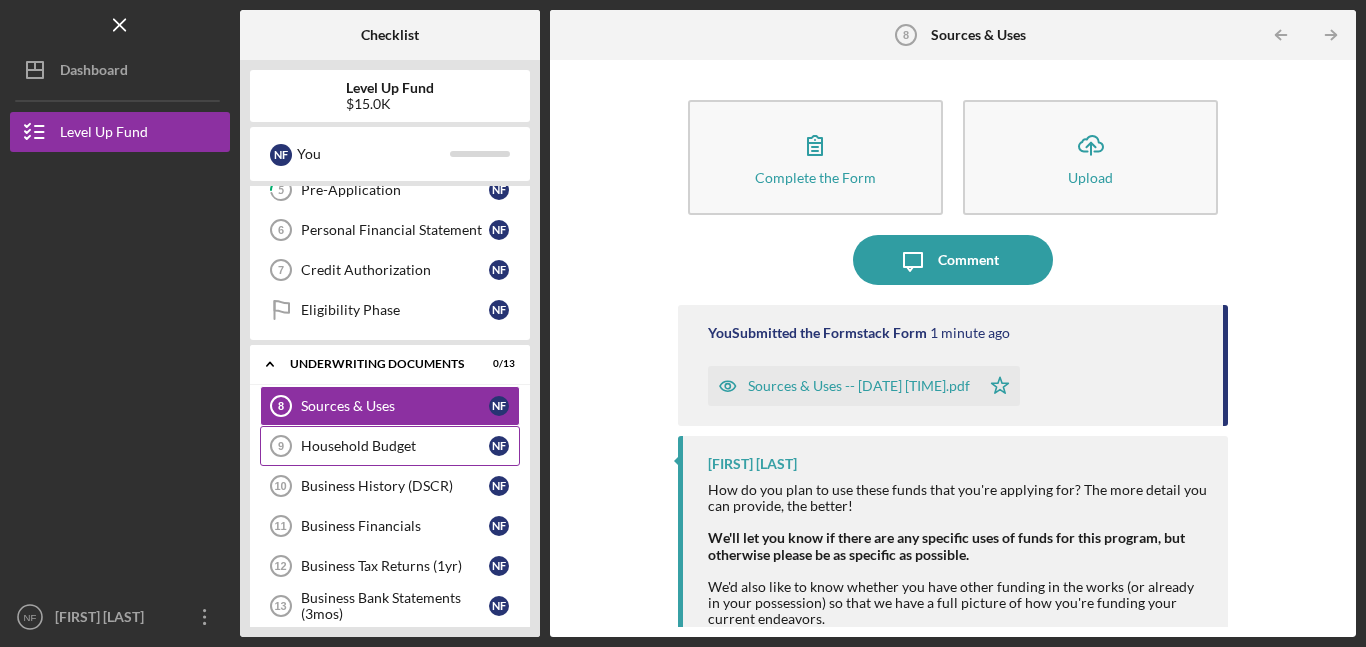 click on "Household Budget" at bounding box center (395, 446) 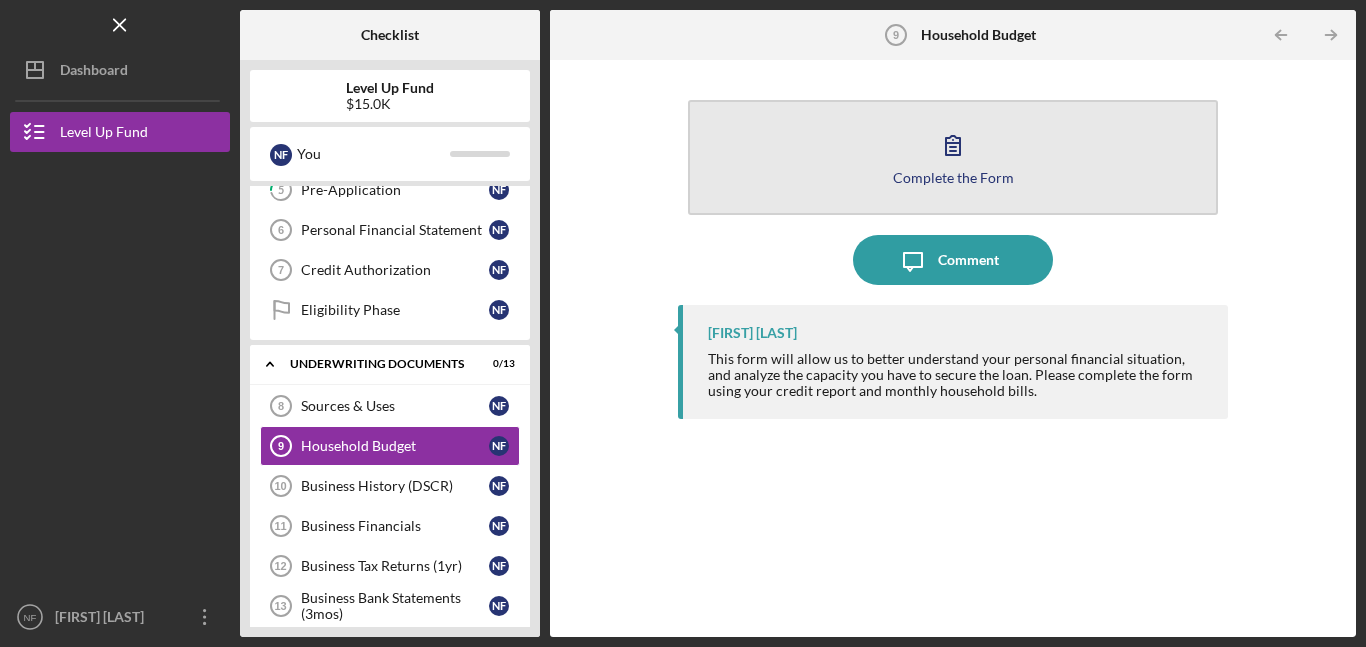 click 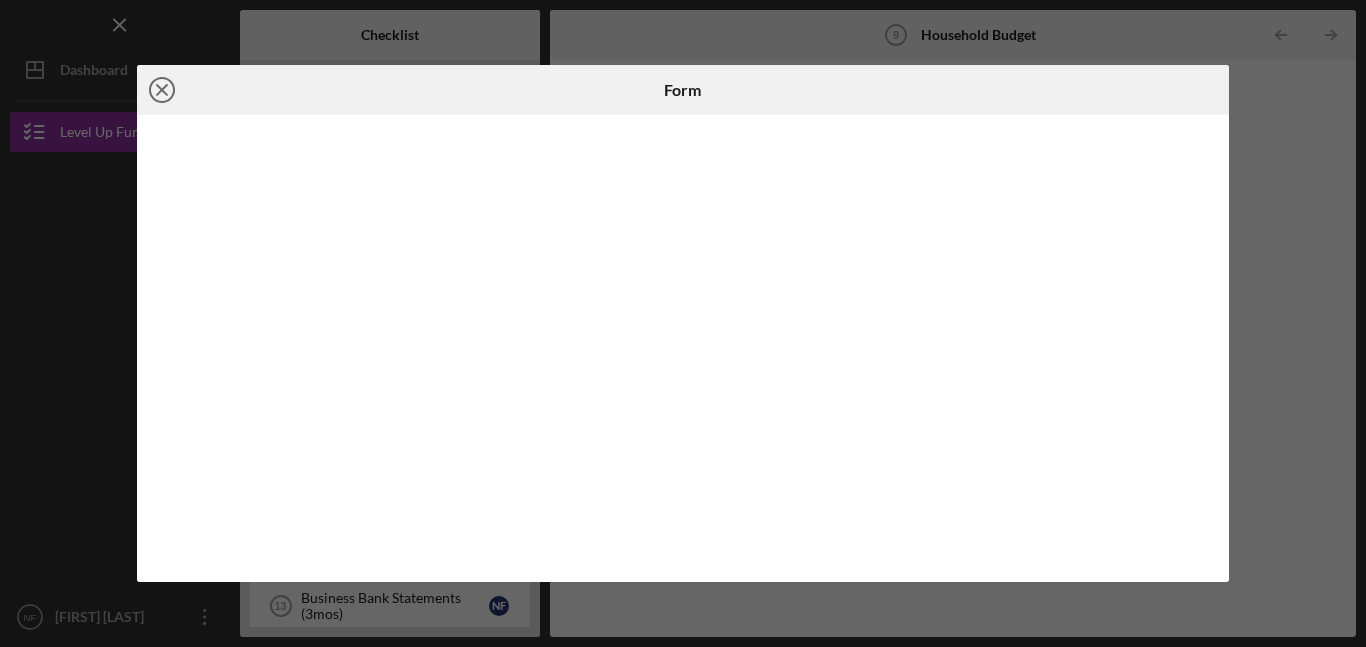 click on "Icon/Close" 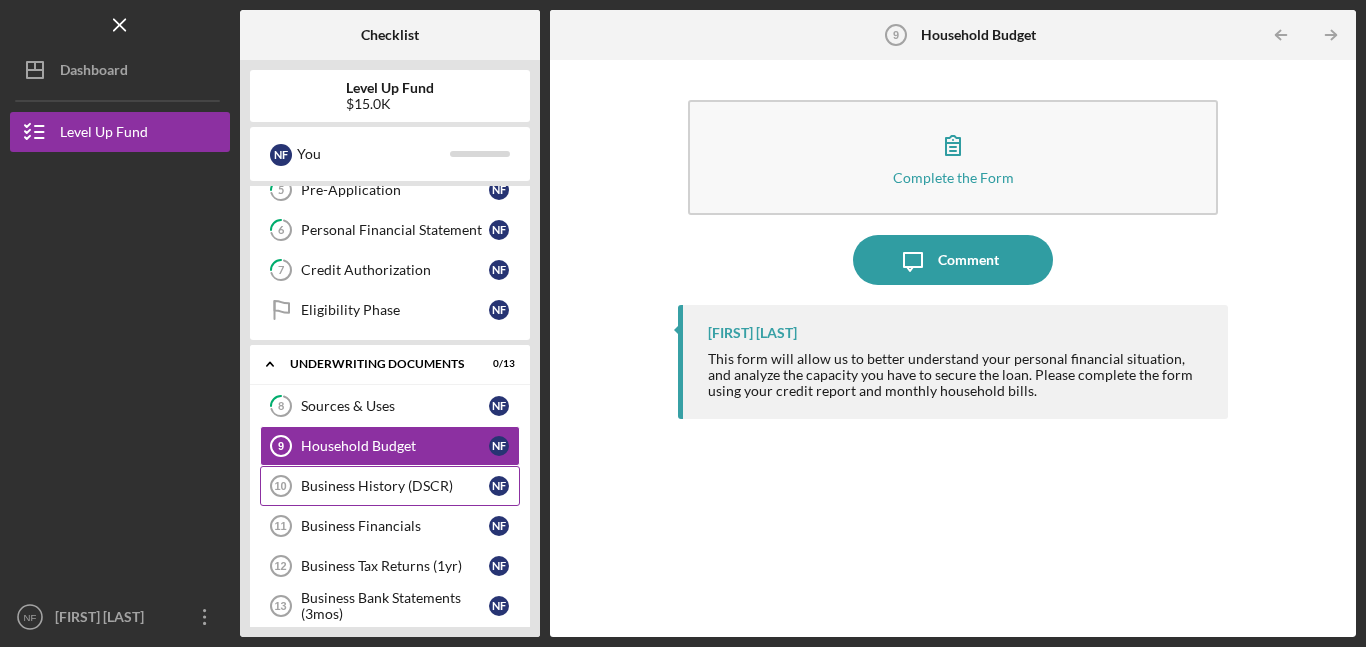 click on "Business History (DSCR)" at bounding box center (395, 486) 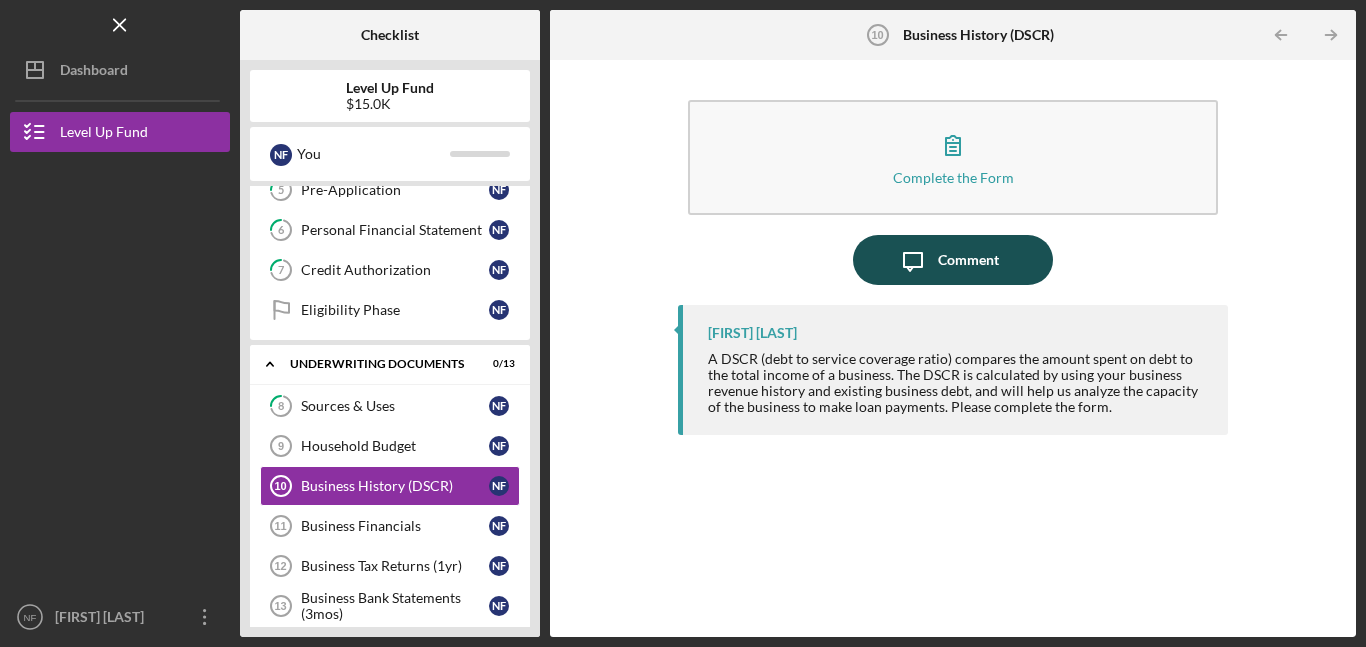 click on "Comment" at bounding box center [968, 260] 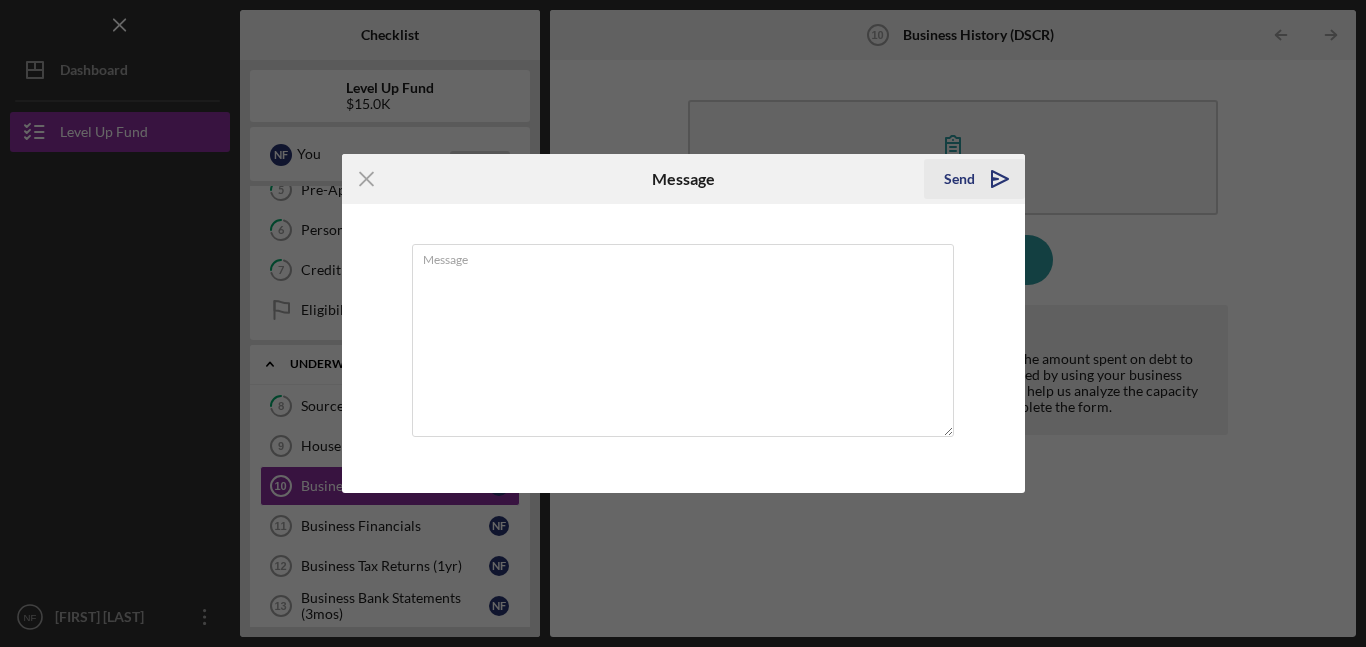 click on "Icon/icon-invite-send" 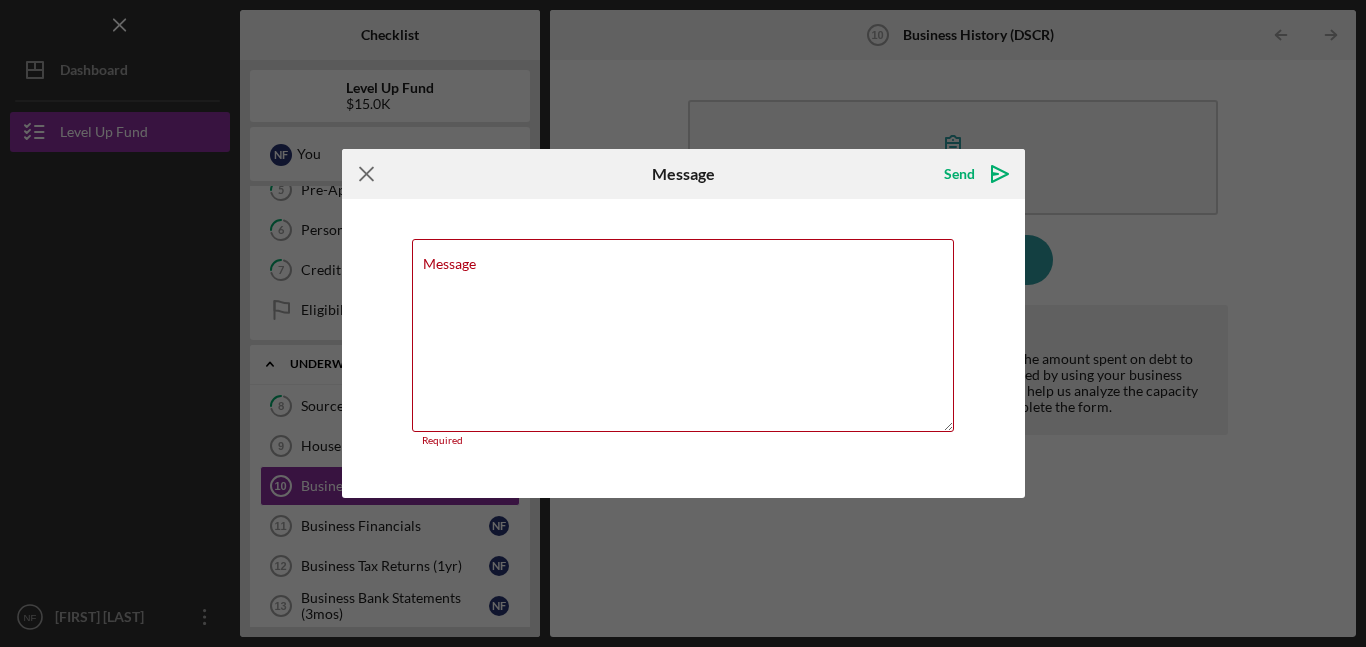 click on "Icon/Menu Close" 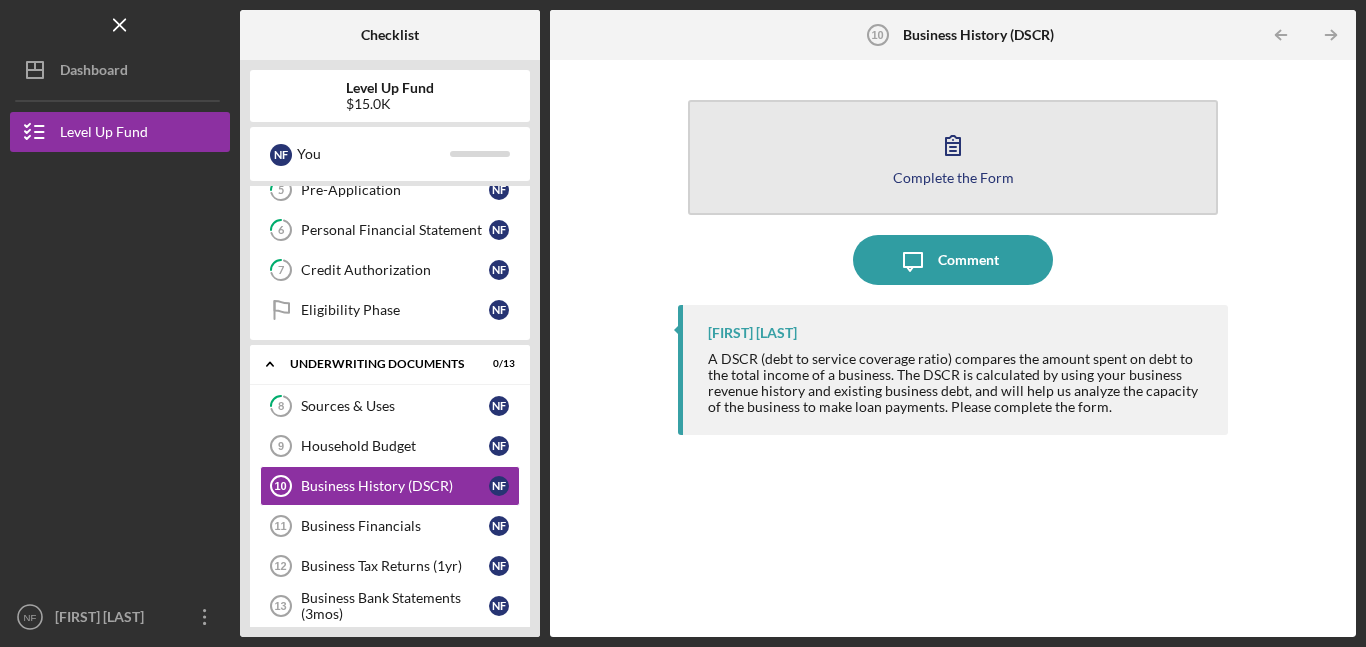 click 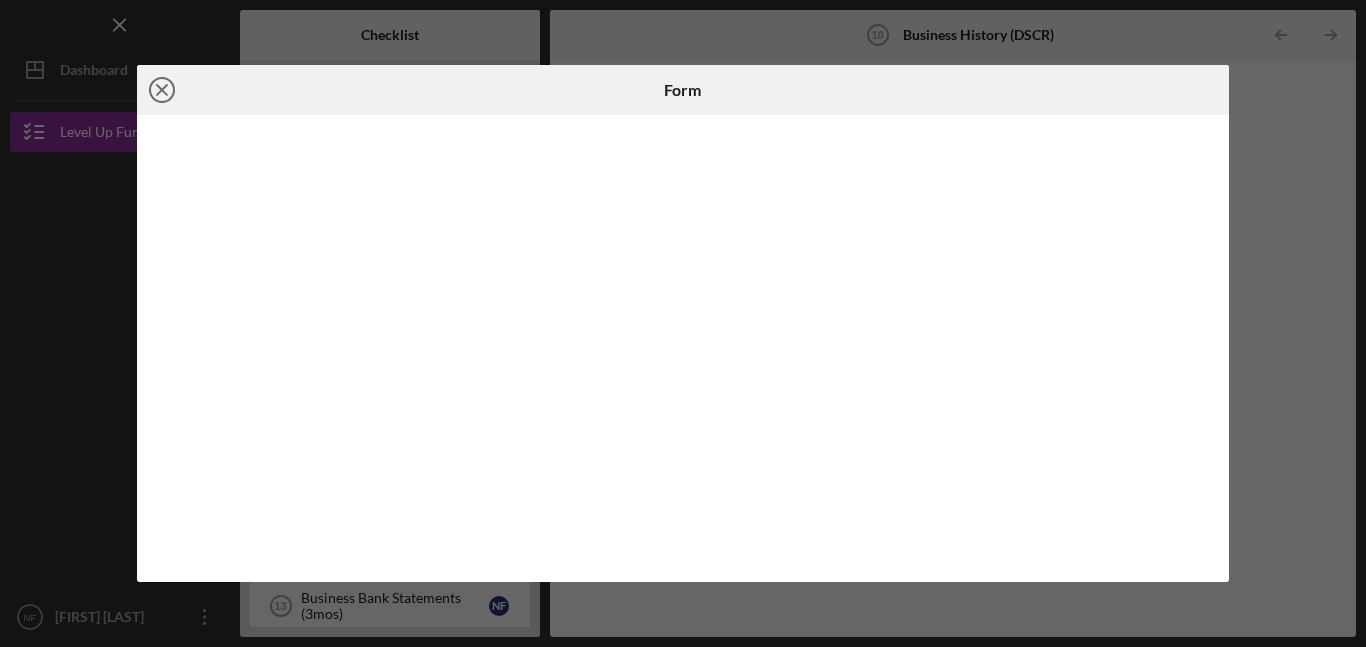 click 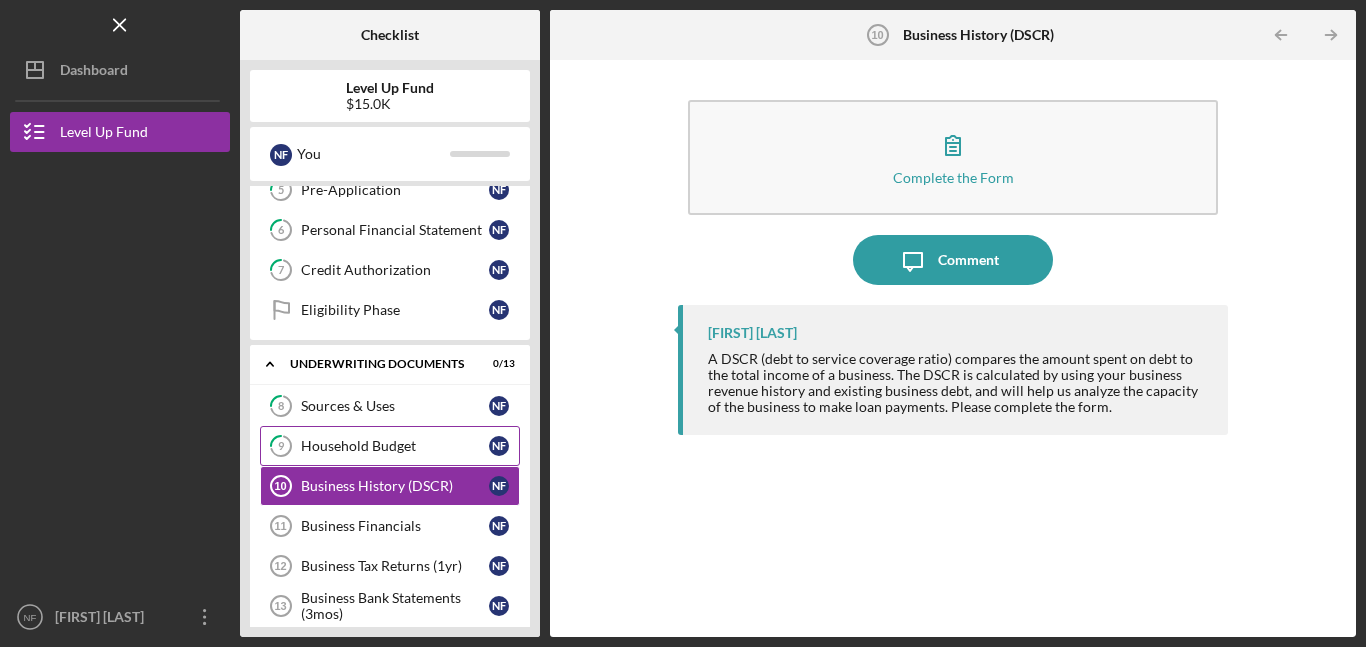 click on "Household Budget" at bounding box center (395, 446) 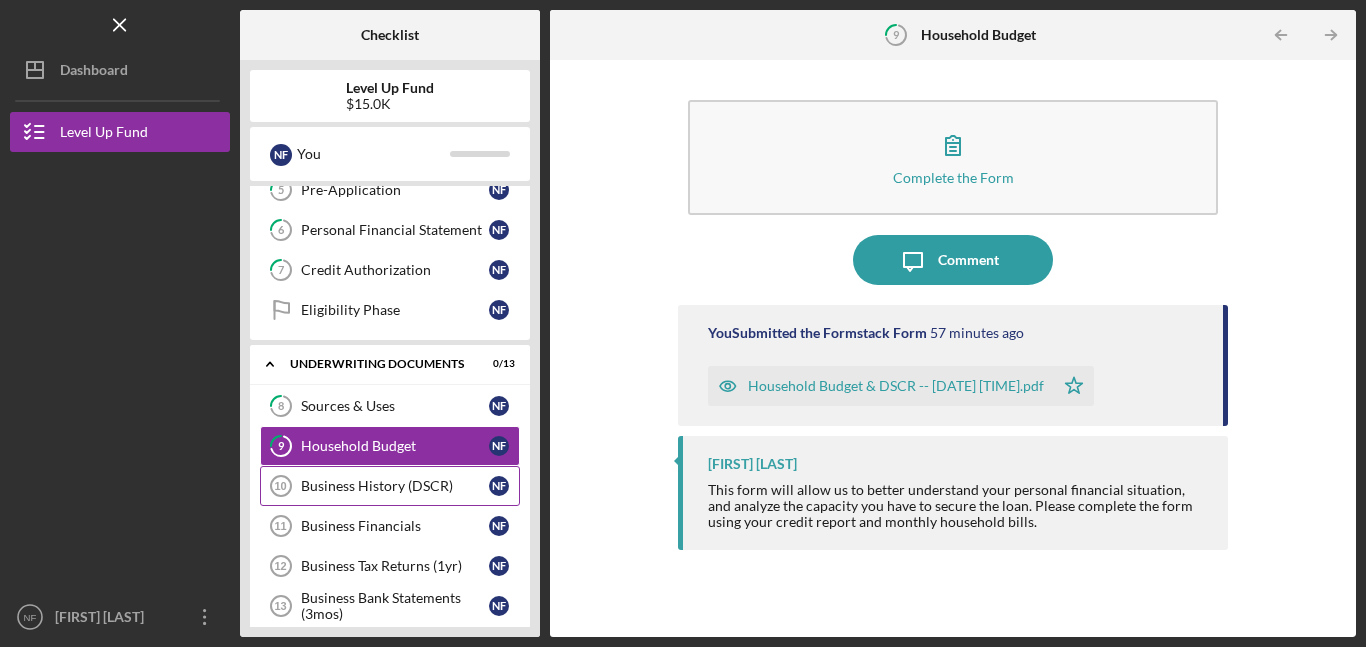click on "Business History (DSCR)" at bounding box center [395, 486] 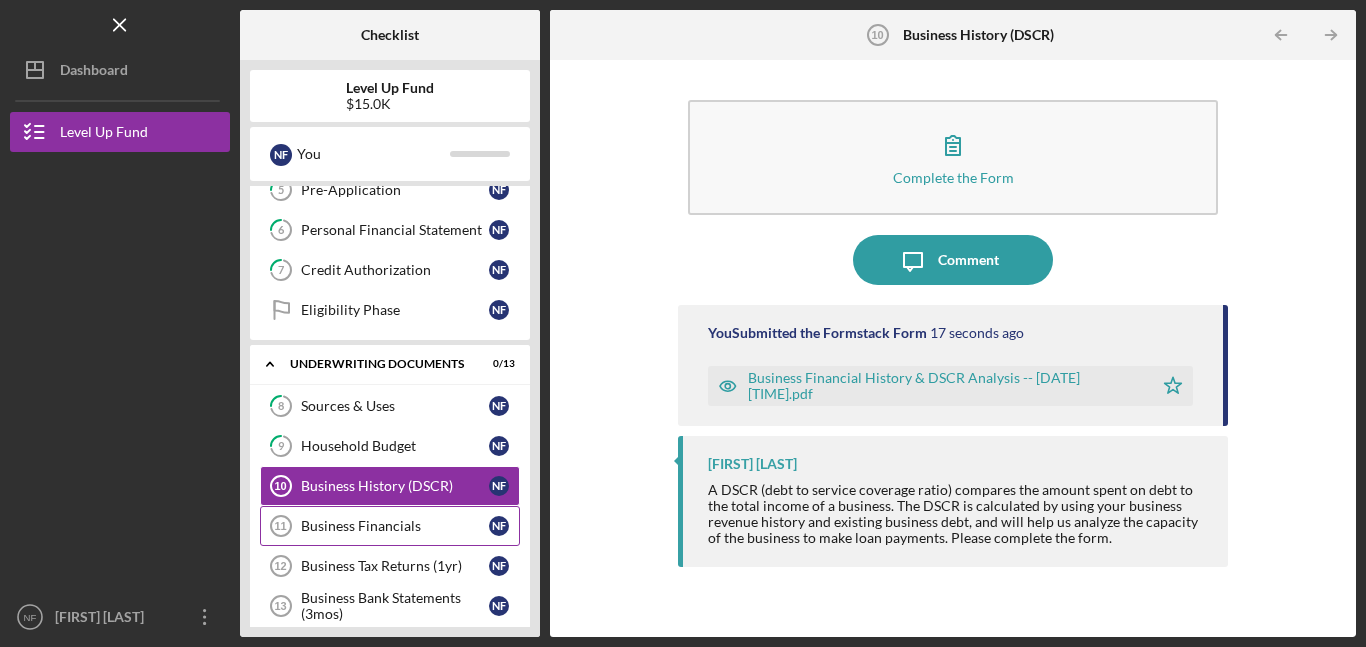 click on "Business Financials" at bounding box center [395, 526] 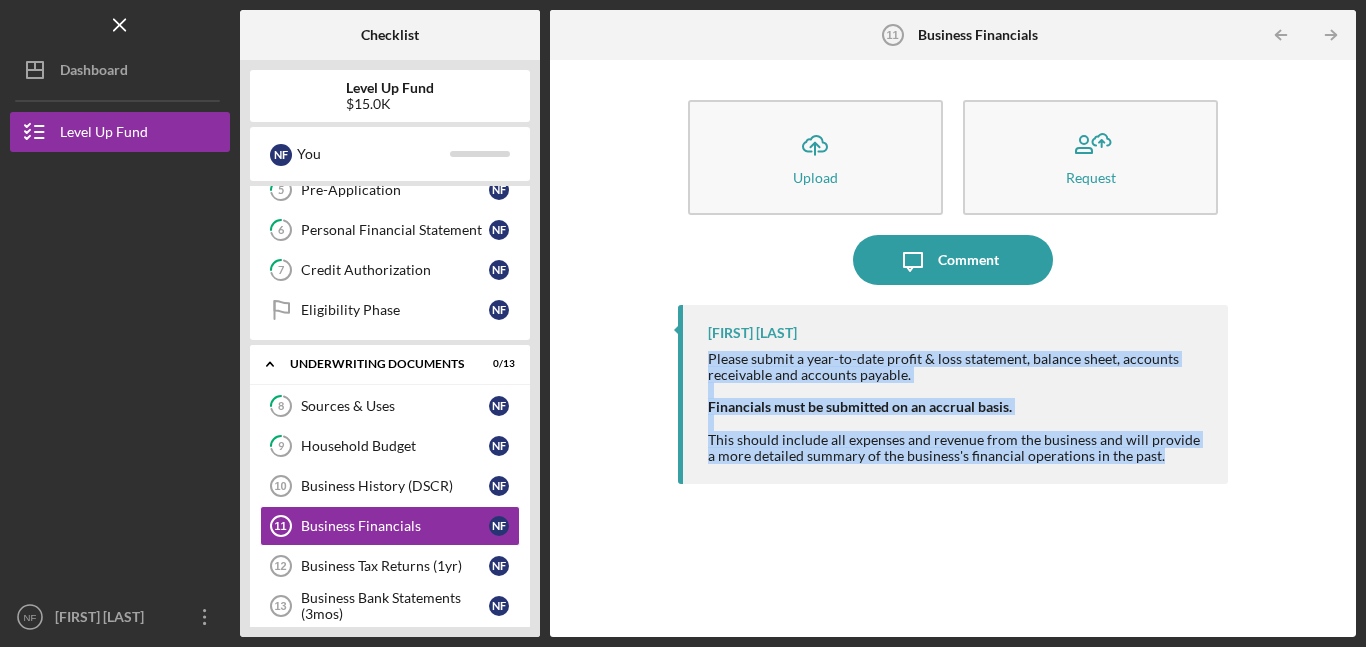 drag, startPoint x: 709, startPoint y: 354, endPoint x: 1170, endPoint y: 456, distance: 472.14935 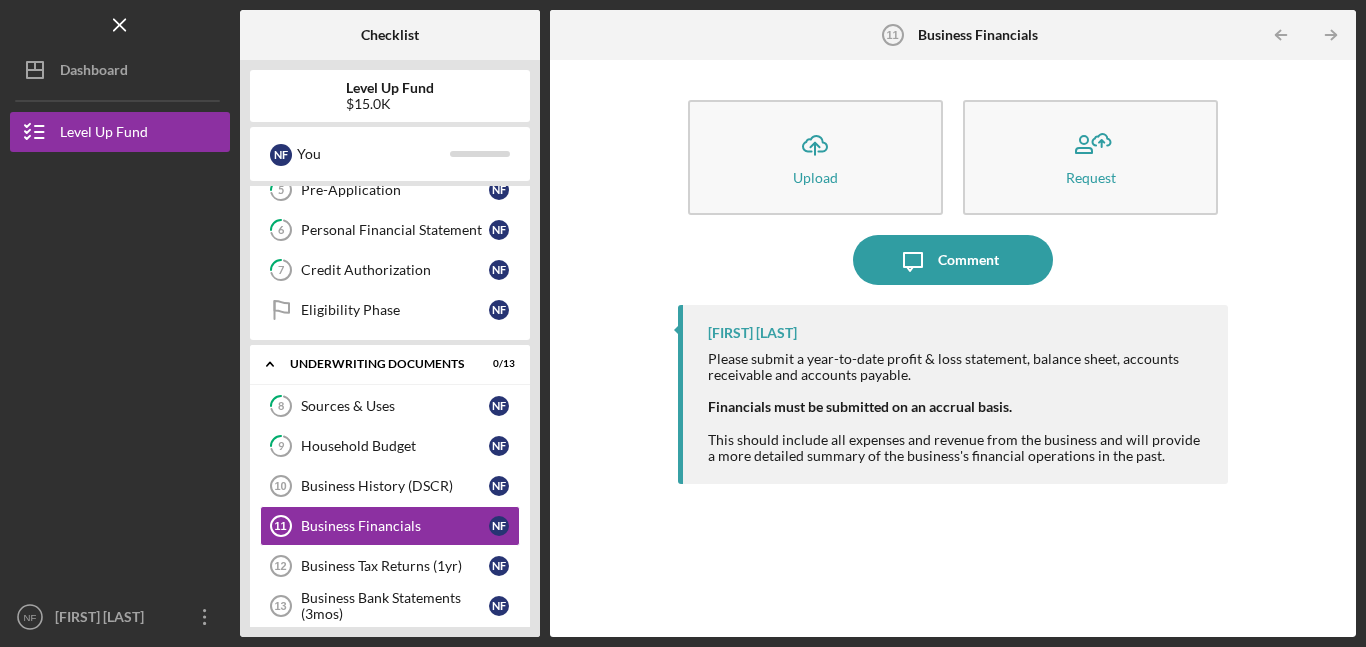 click on "Icon/Upload Upload Request Icon/Message Comment [FIRST] [LAST] Please submit a year-to-date profit & loss statement, balance sheet, accounts receivable and accounts payable. Financials must be submitted on an accrual basis. This should include all expenses and revenue from the business and will provide a more detailed summary of the business's financial operations in the past." at bounding box center [953, 348] 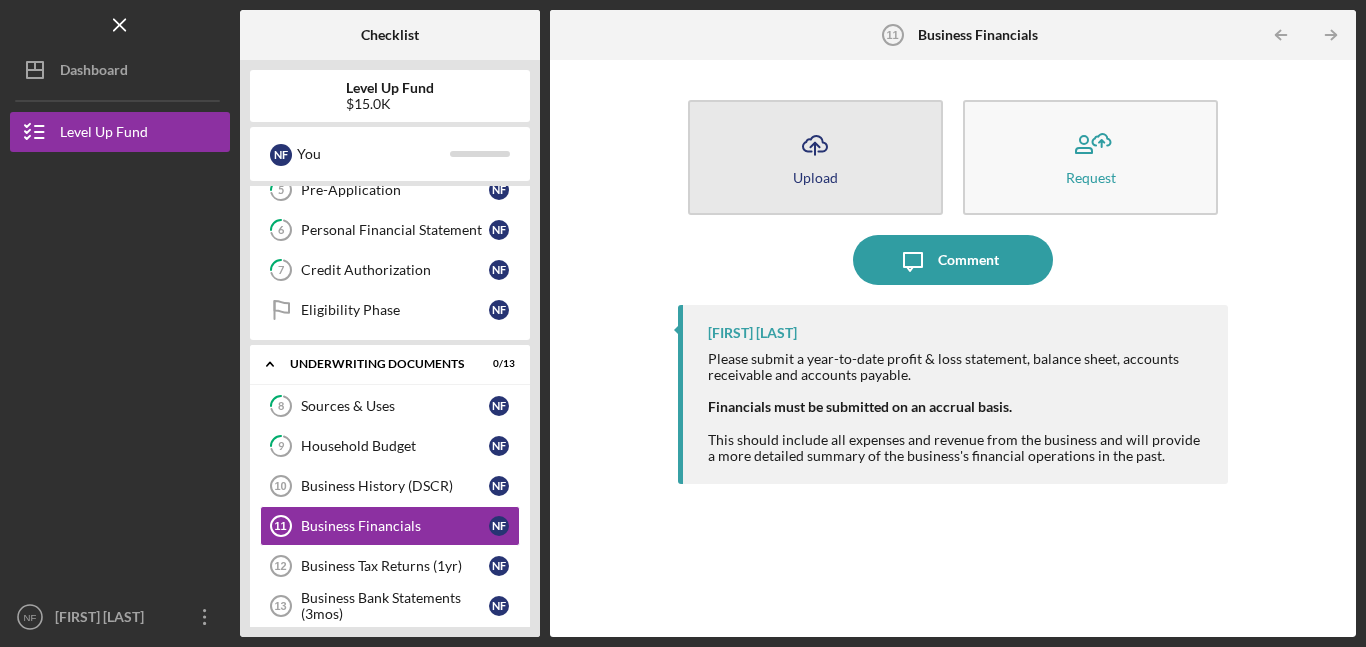 click on "Icon/Upload" 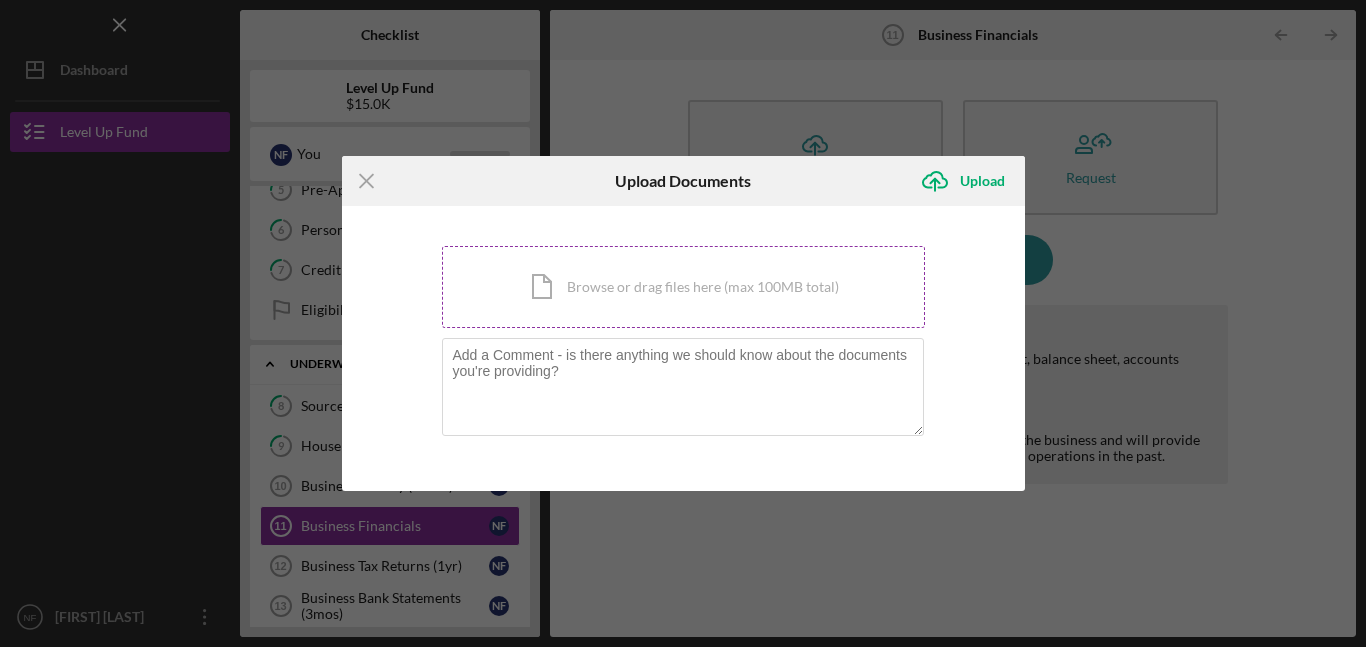 click on "Icon/Document Browse or drag files here (max 100MB total) Tap to choose files or take a photo" at bounding box center [683, 287] 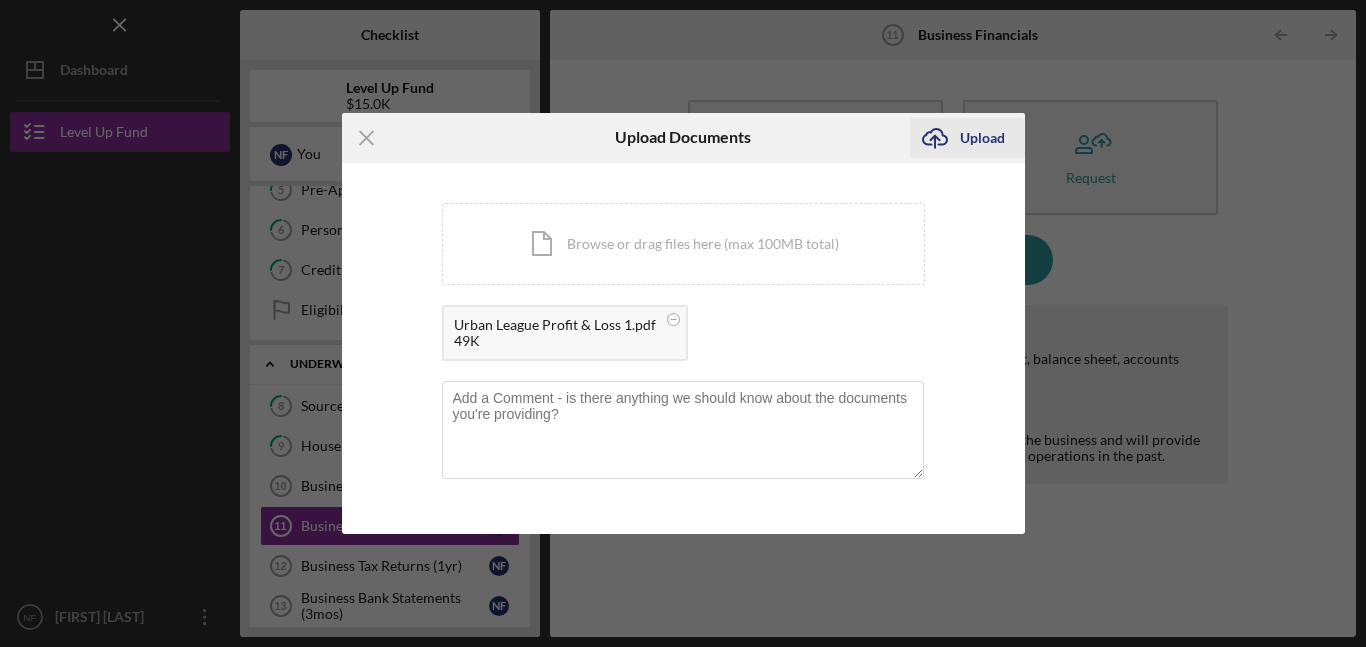 click on "Upload" at bounding box center [982, 138] 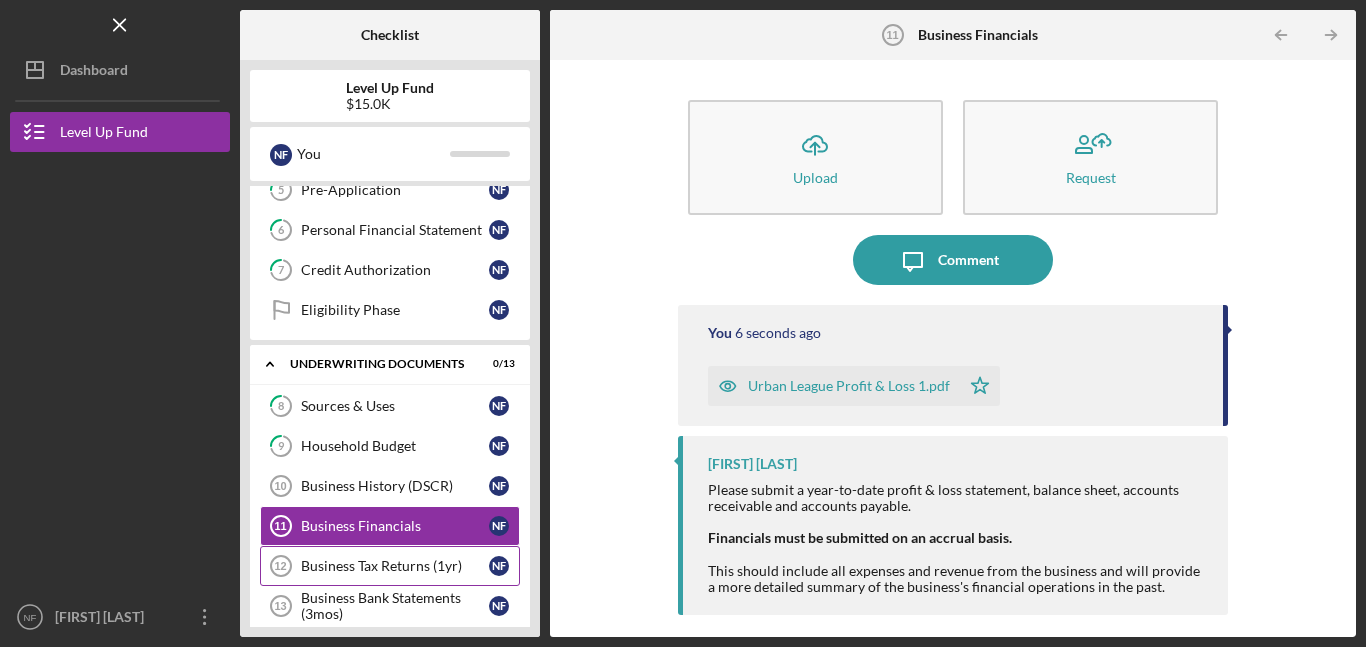 click on "Business Tax Returns (1yr)" at bounding box center [395, 566] 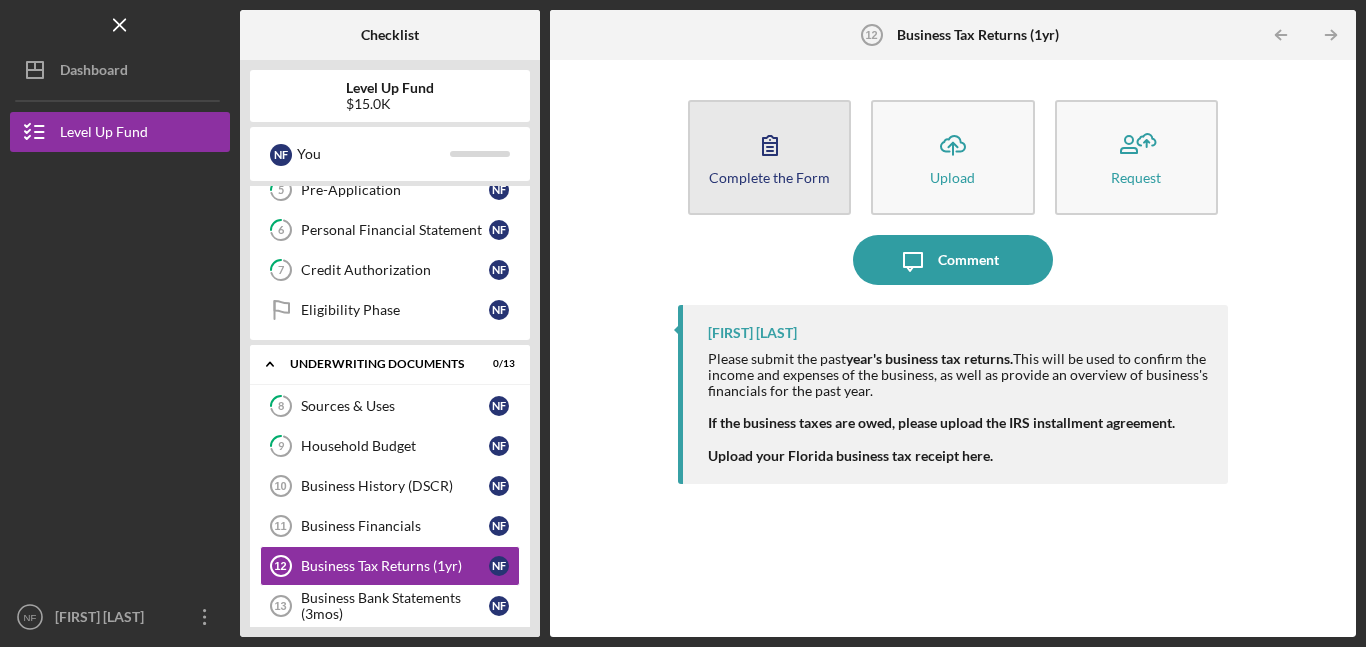 click 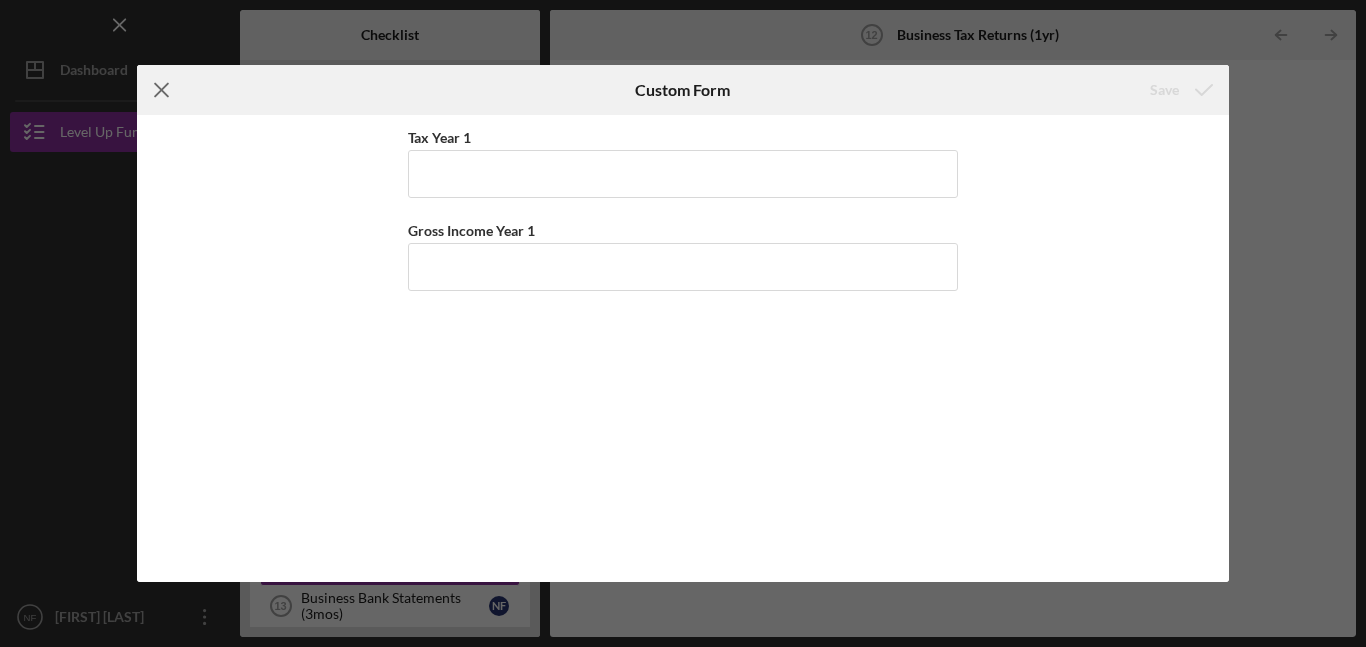 click on "Icon/Menu Close" 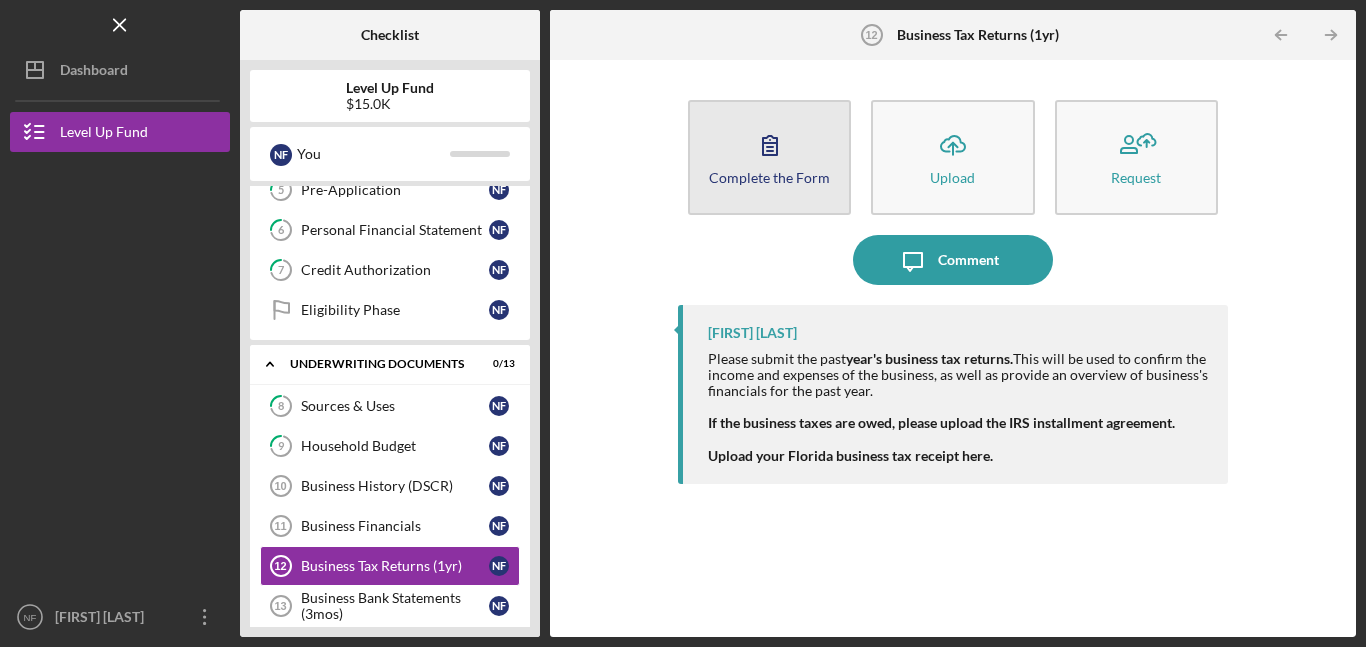 click on "Complete the Form" at bounding box center (769, 177) 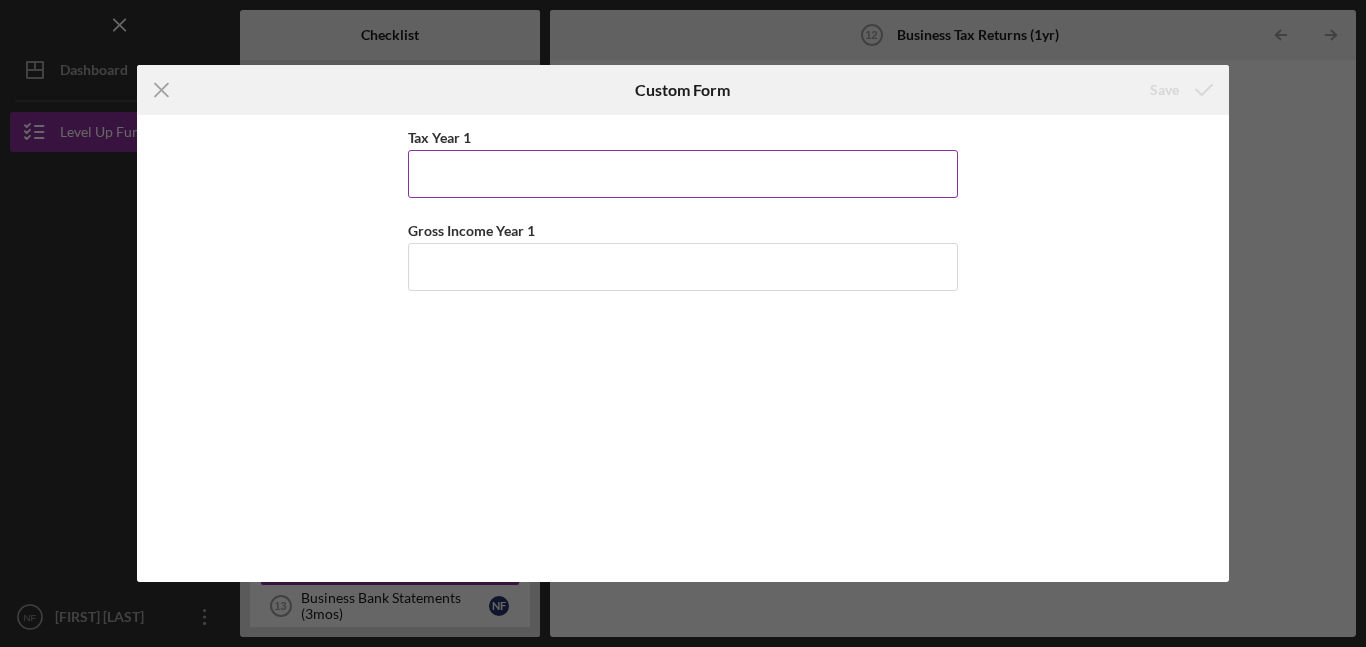 click on "Tax Year 1" at bounding box center [683, 174] 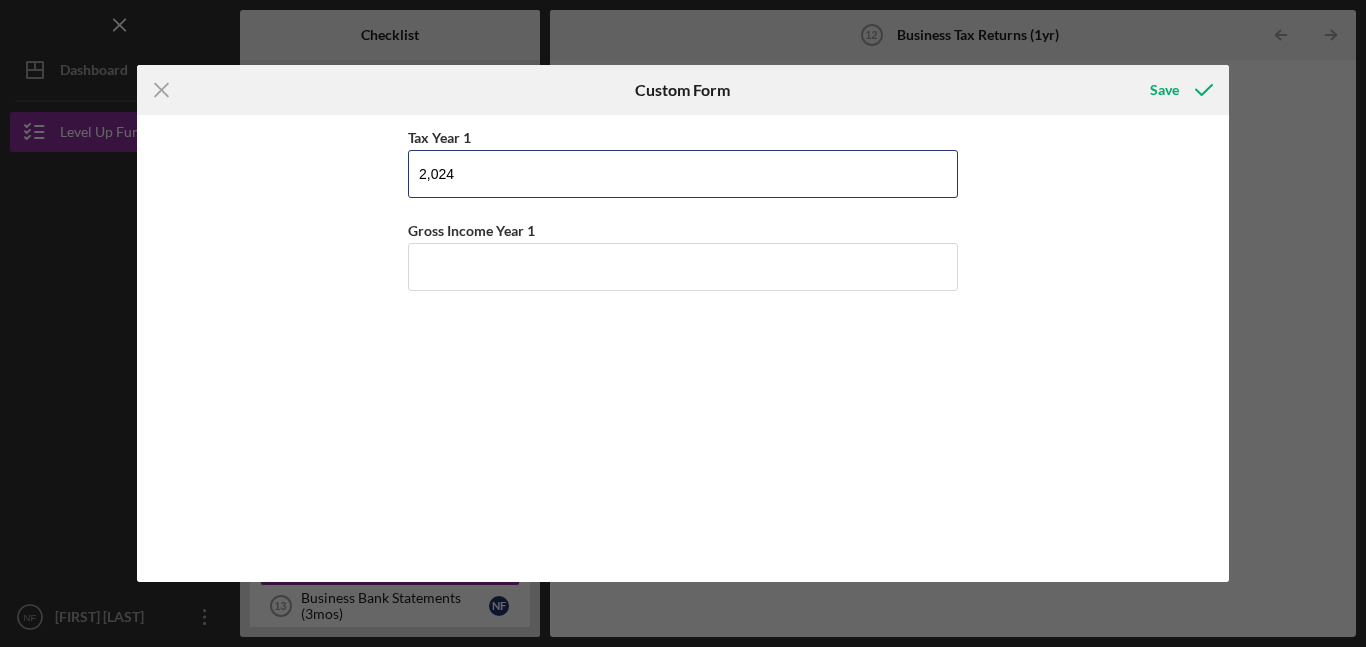 type on "2,024" 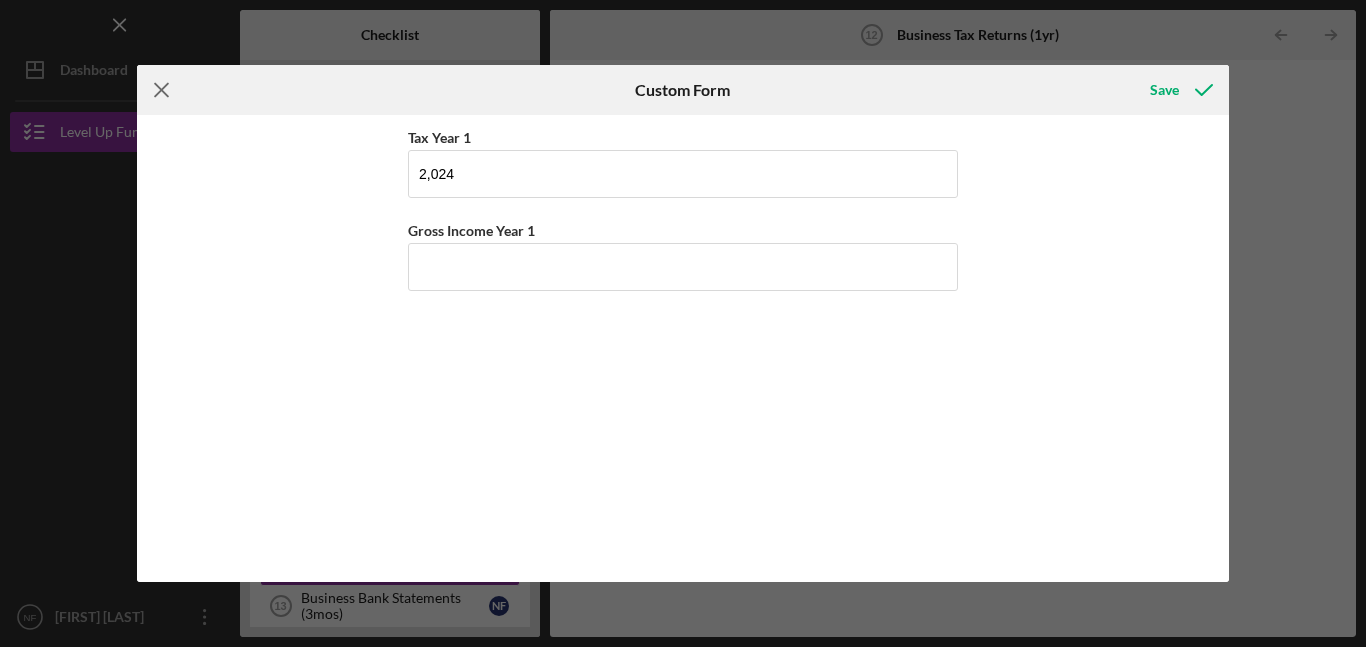 click on "Icon/Menu Close" 